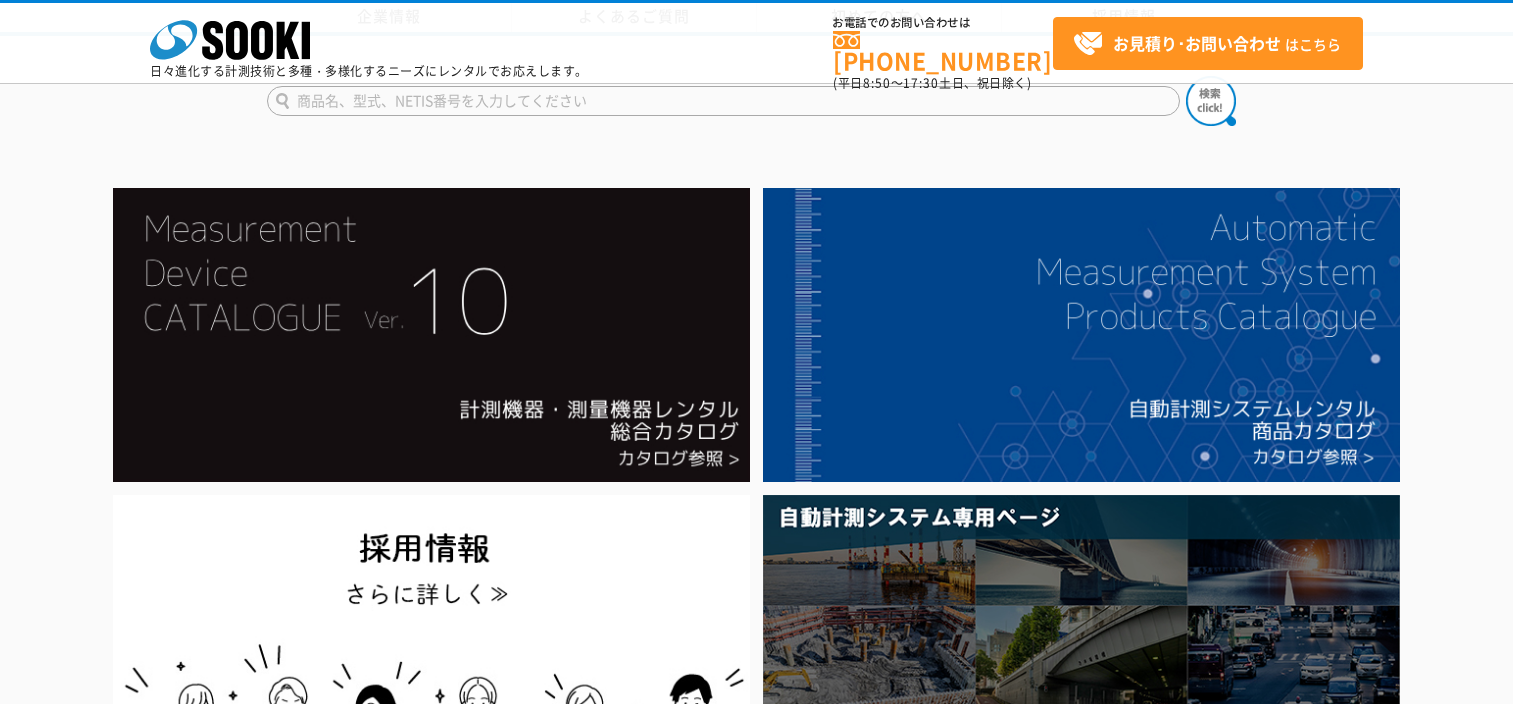 scroll, scrollTop: 1166, scrollLeft: 0, axis: vertical 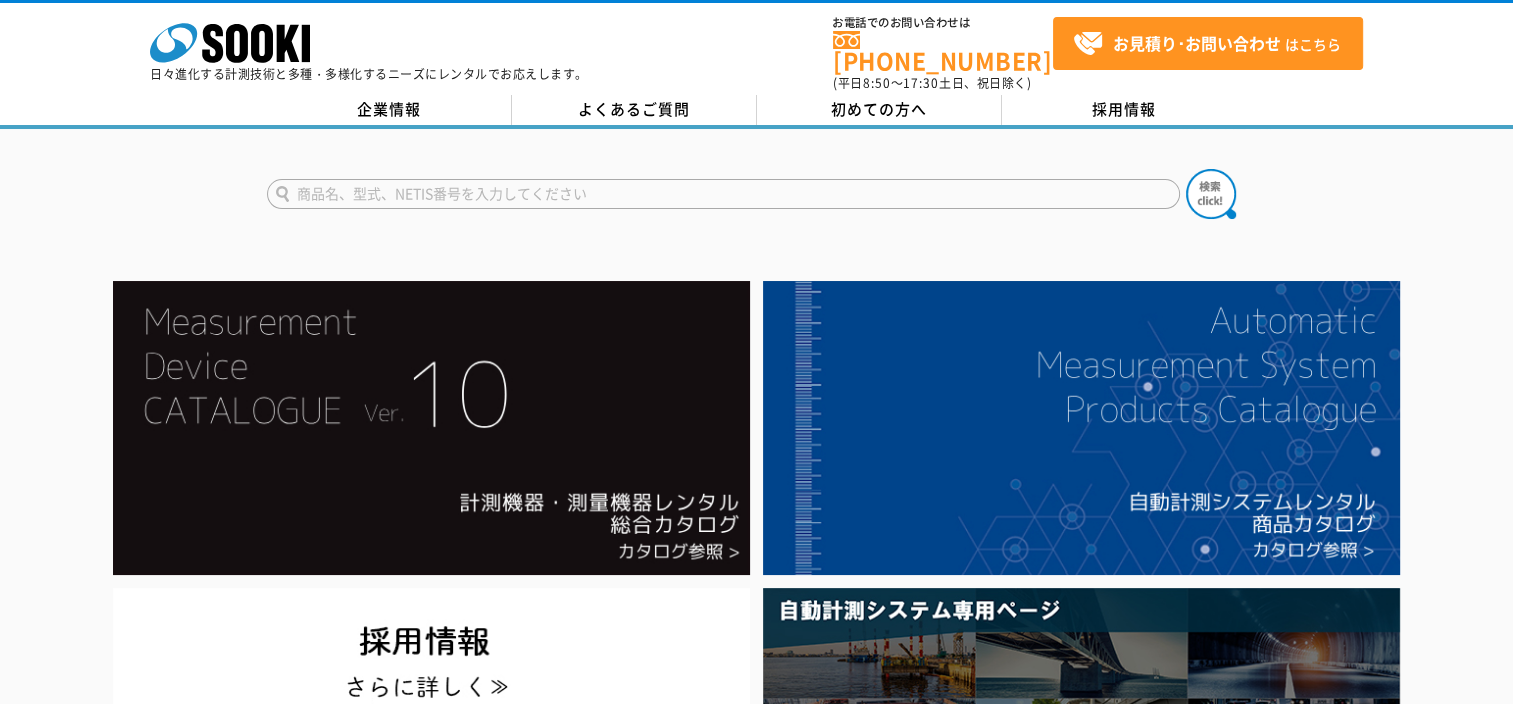 click at bounding box center [723, 194] 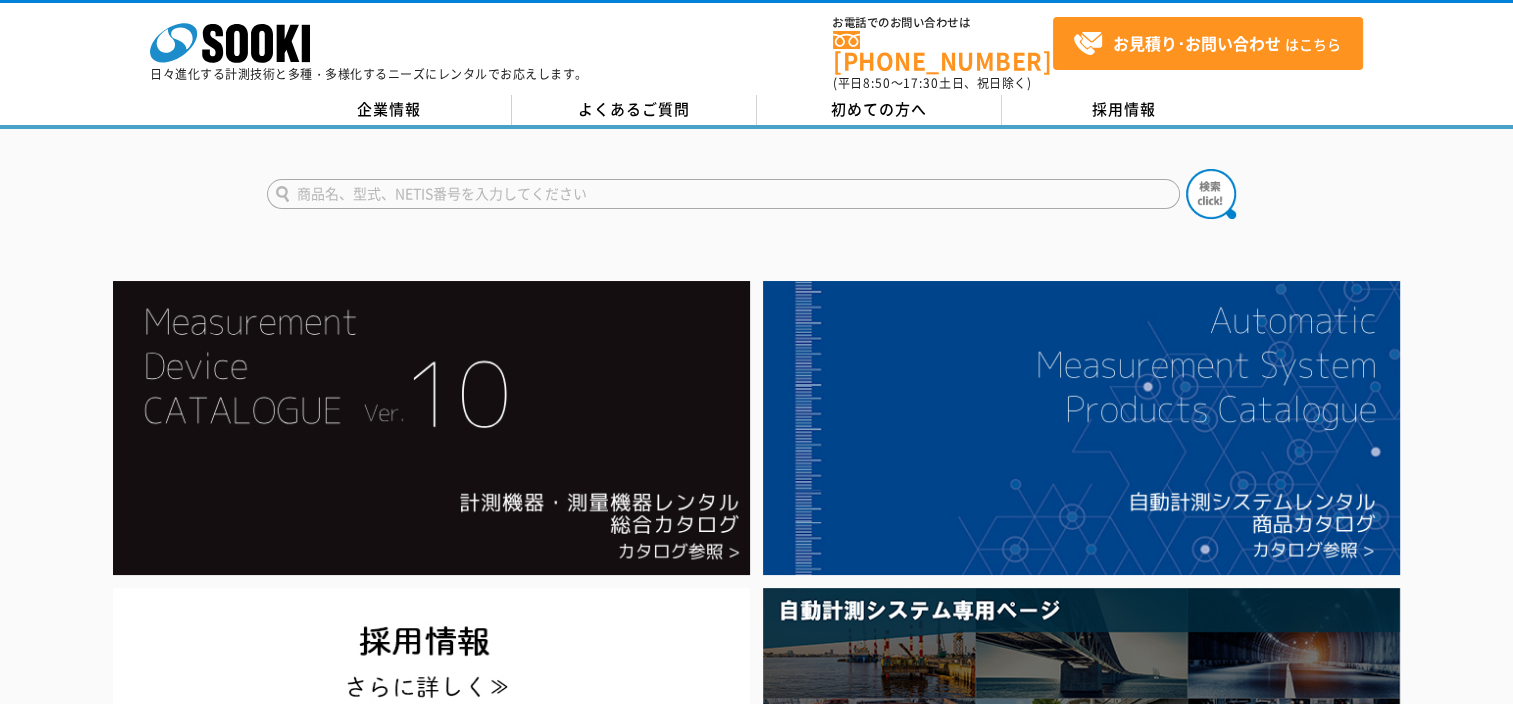 type on "p" 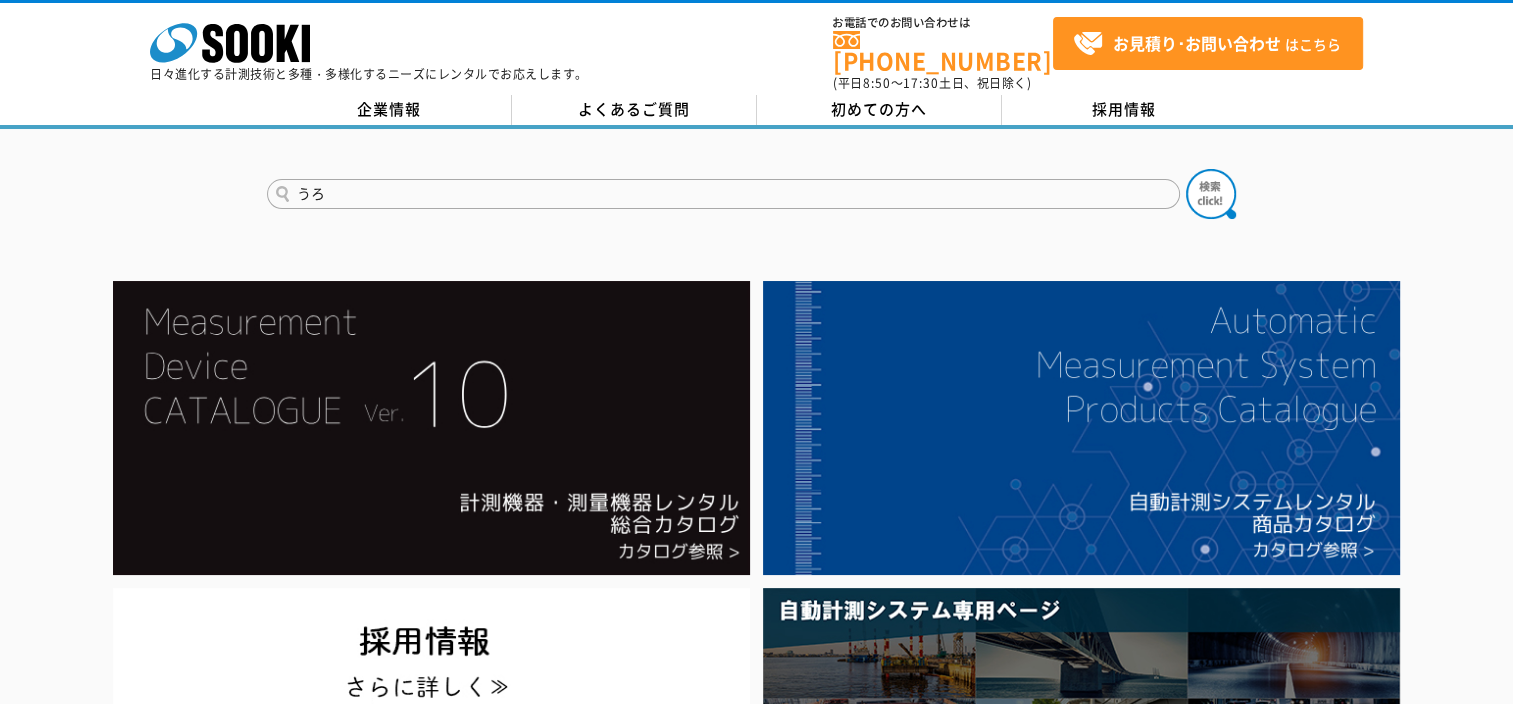 type on "う" 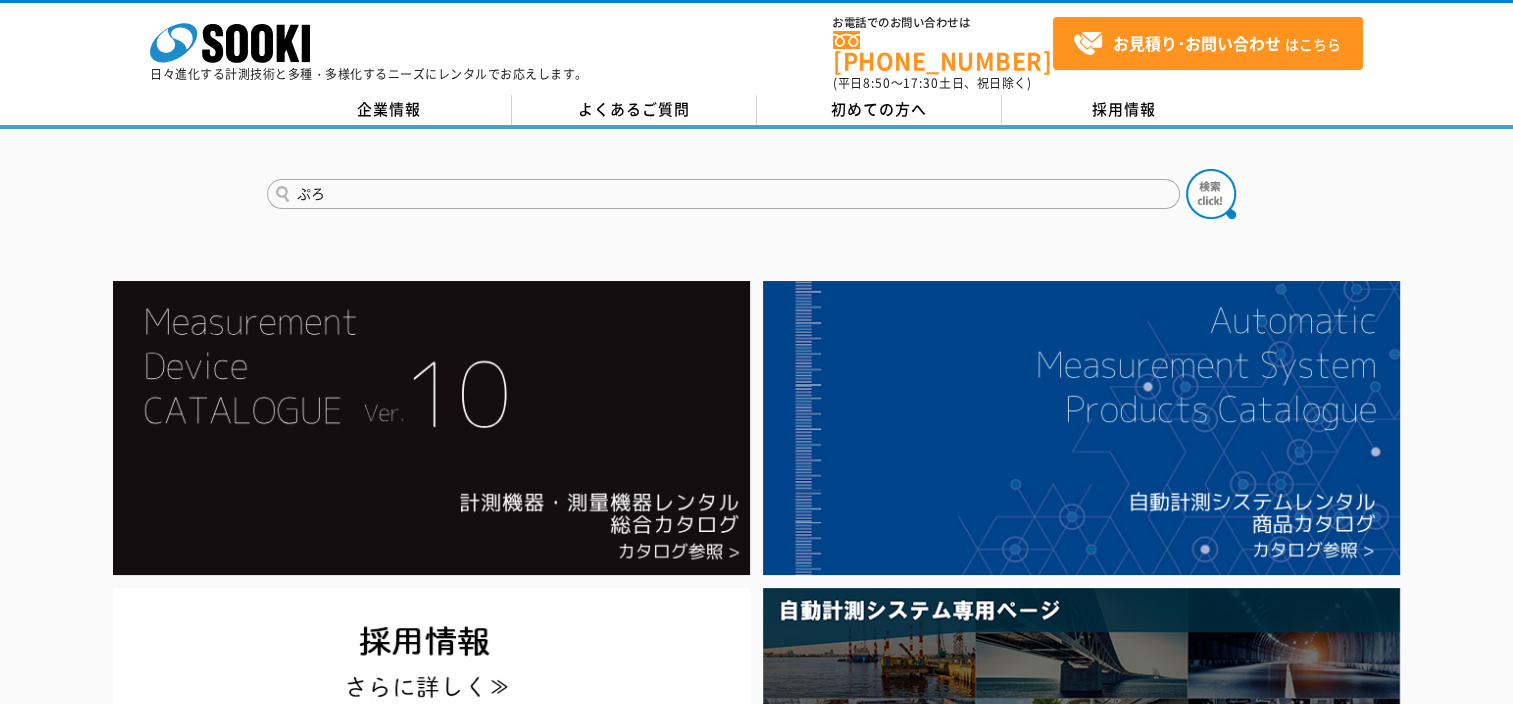 type on "ぷ" 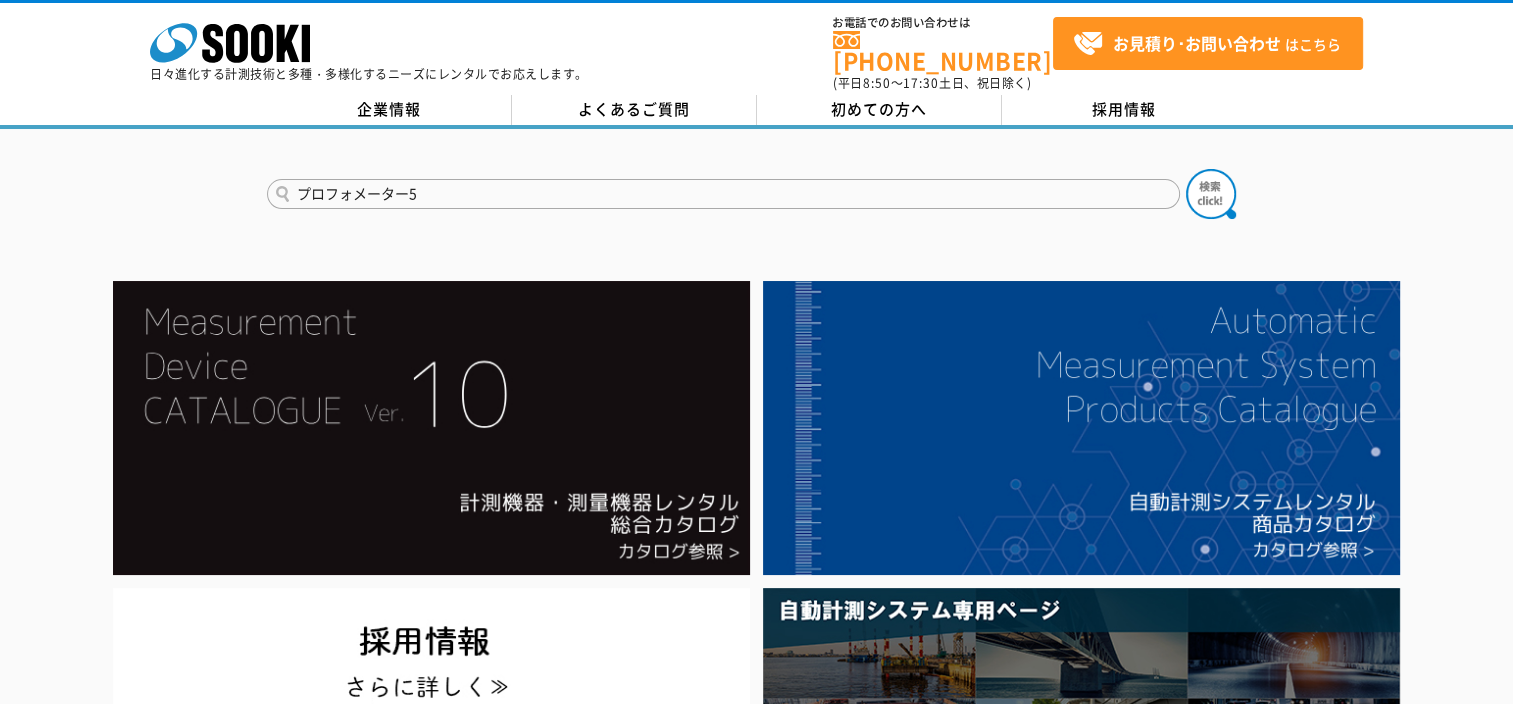 type on "プロフォメーター5" 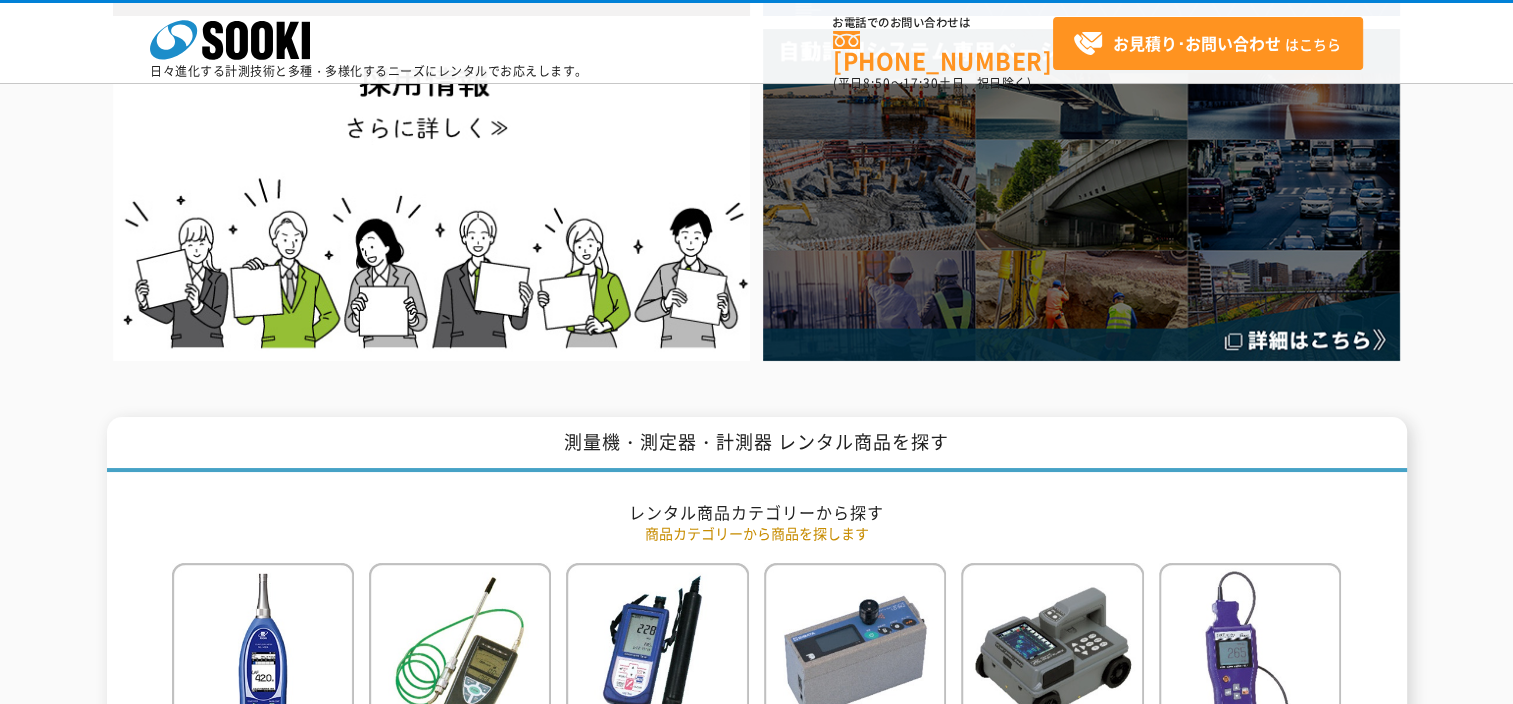 scroll, scrollTop: 933, scrollLeft: 0, axis: vertical 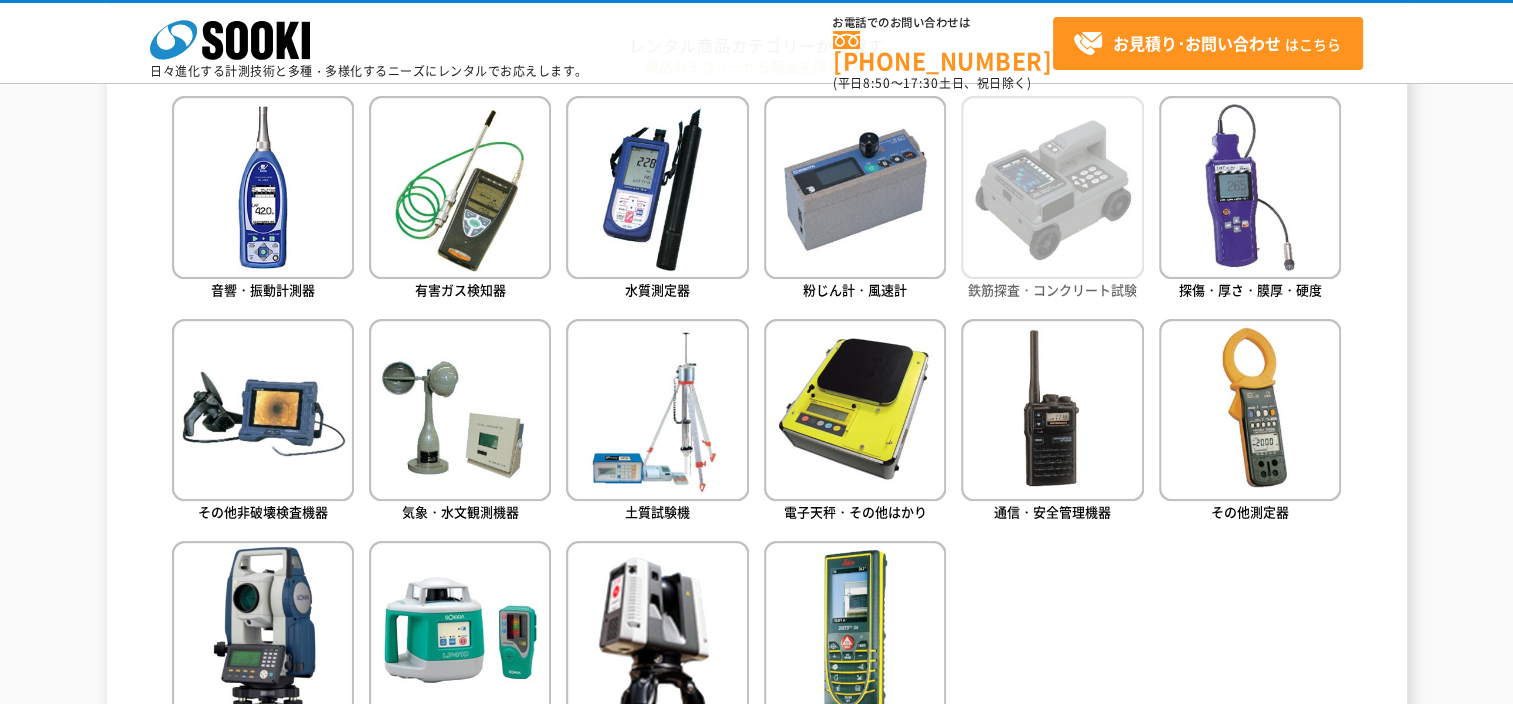 click at bounding box center (1052, 187) 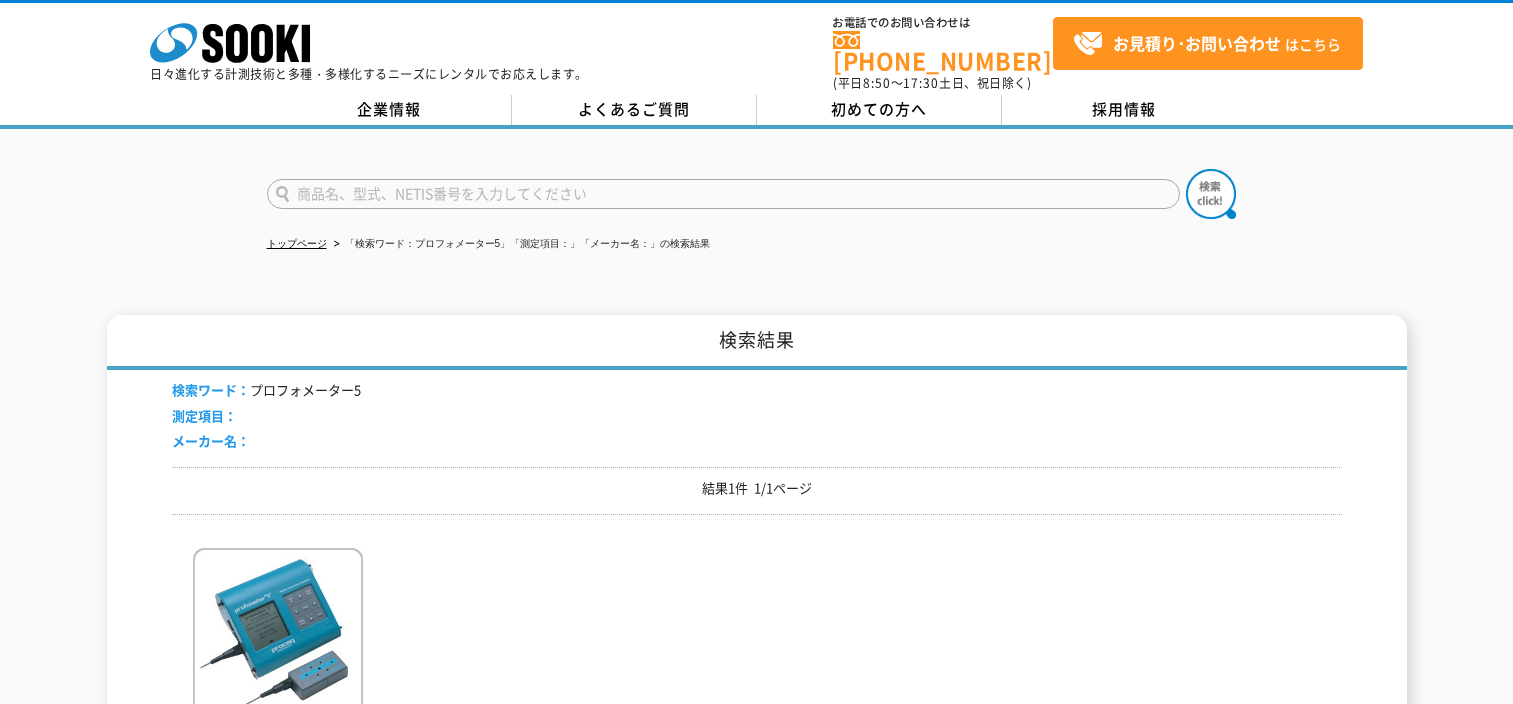 scroll, scrollTop: 0, scrollLeft: 0, axis: both 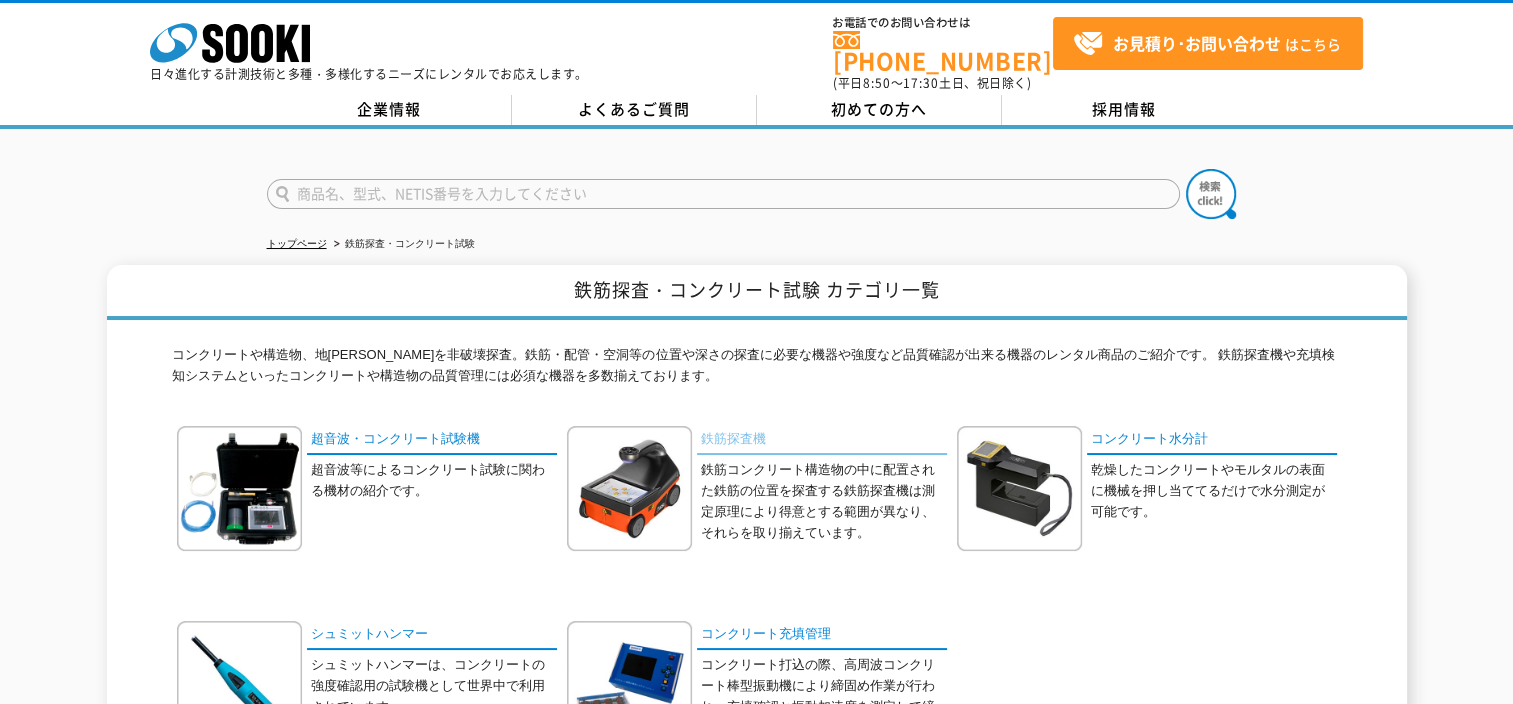 click on "鉄筋探査機" at bounding box center (822, 440) 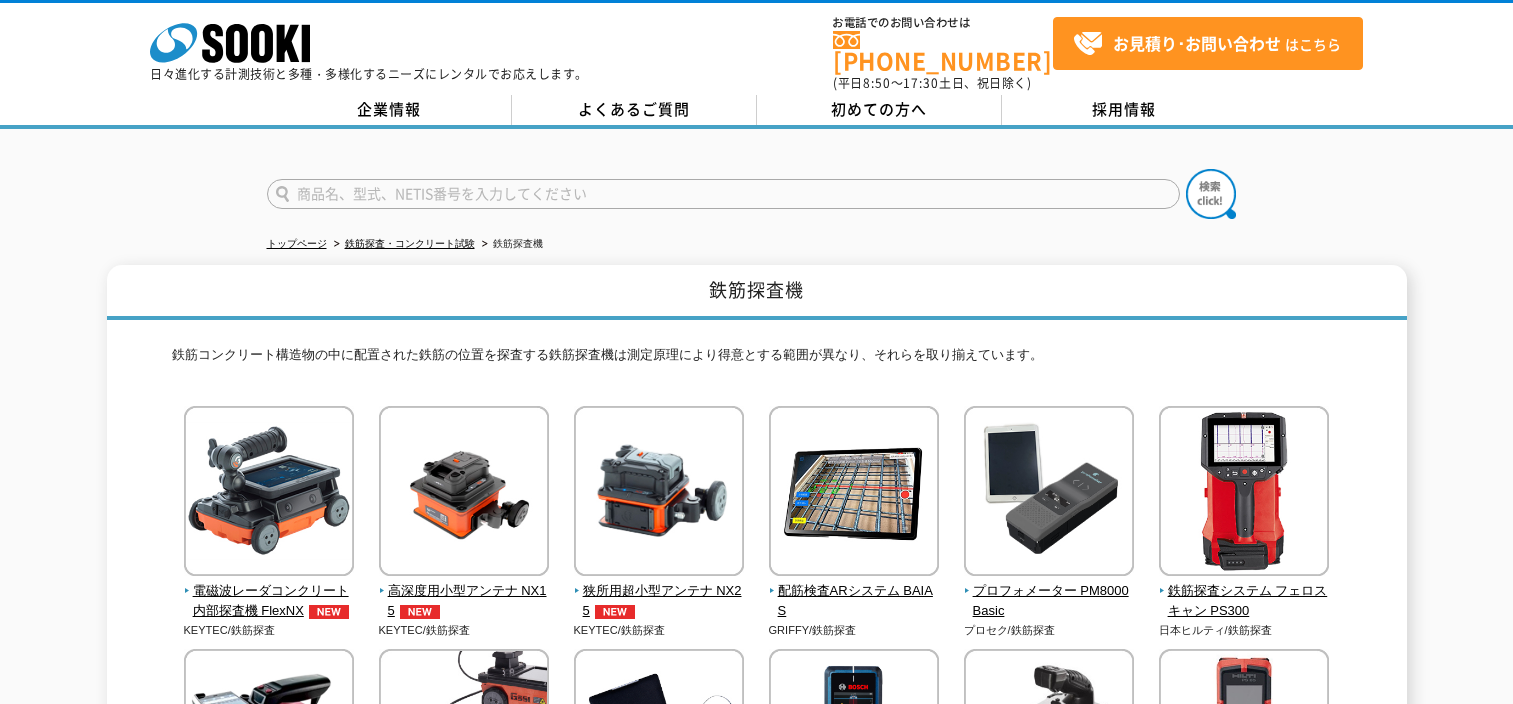 scroll, scrollTop: 0, scrollLeft: 0, axis: both 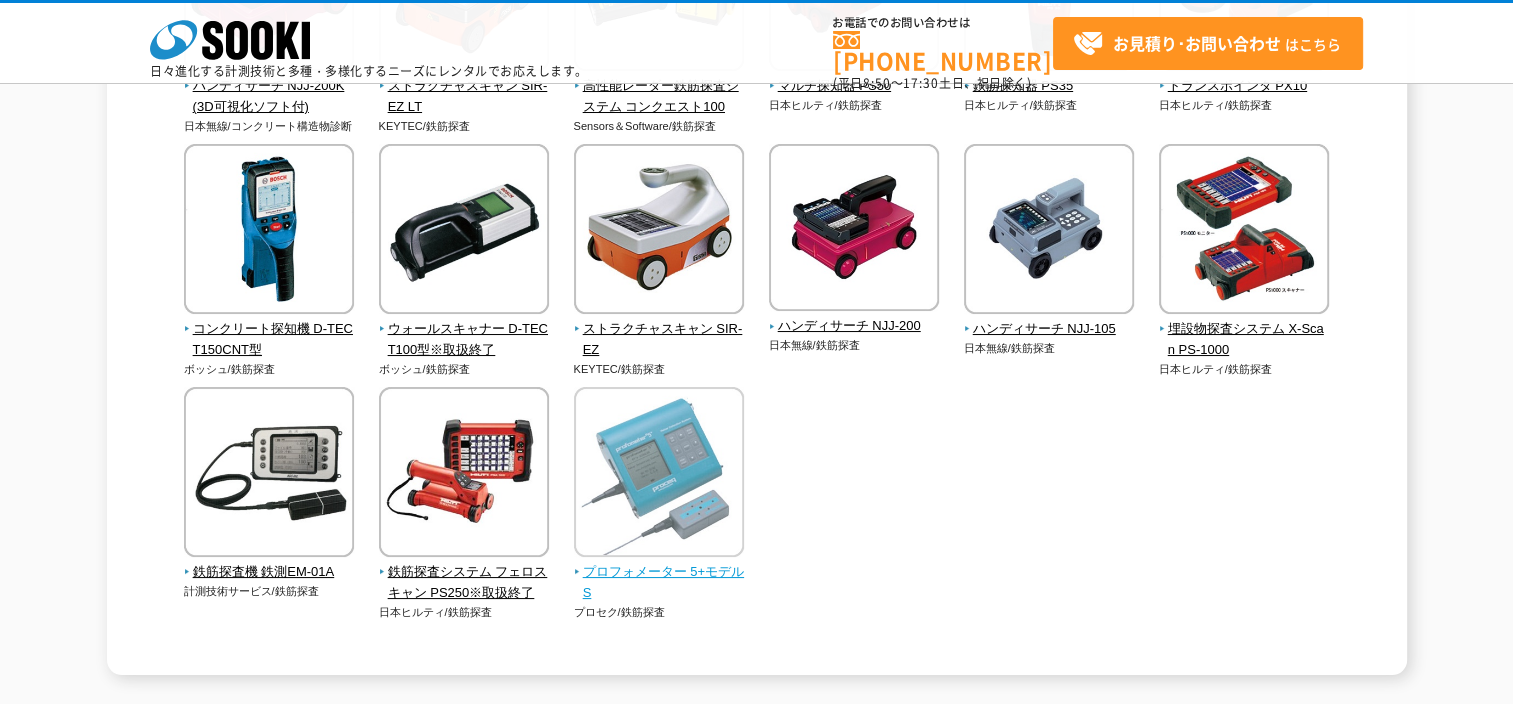 click on "プロフォメーター 5+モデルS" at bounding box center [659, 583] 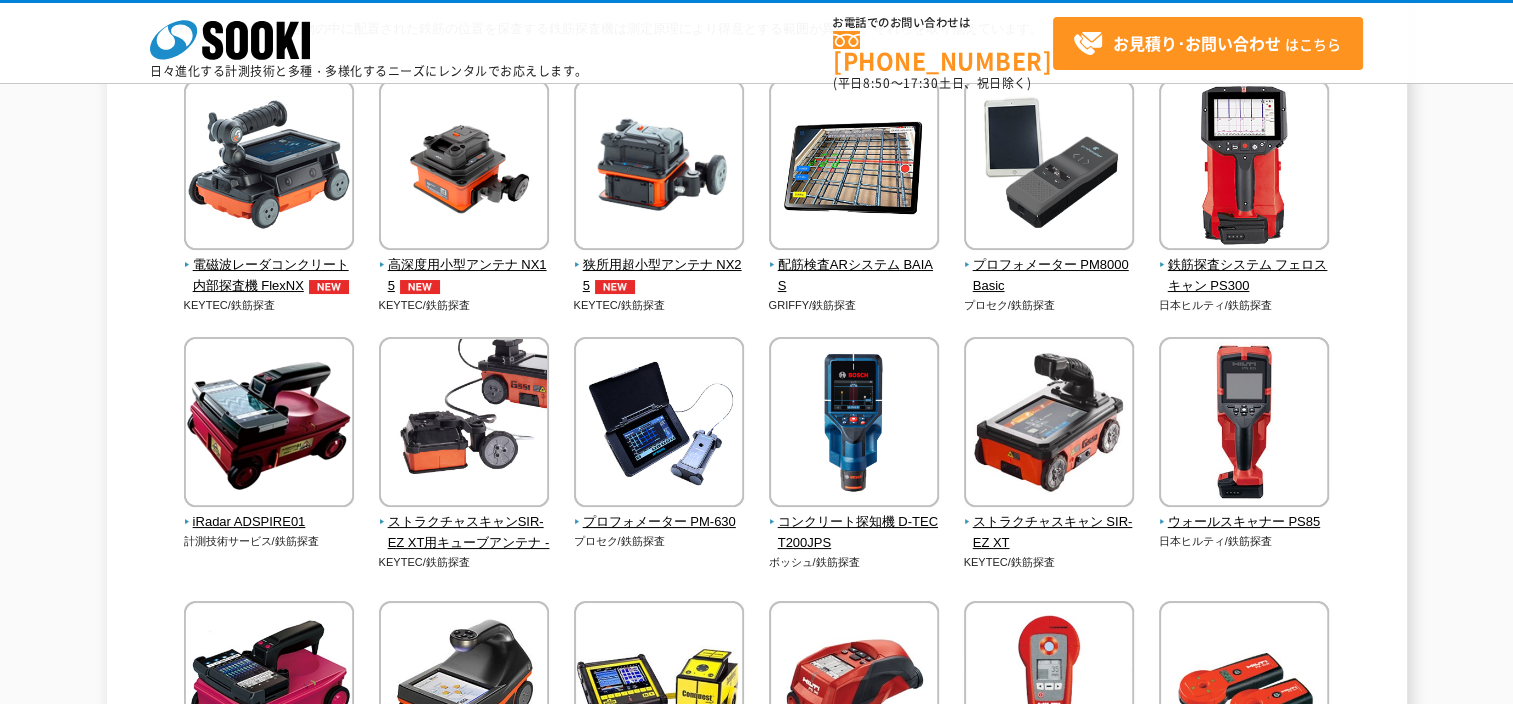 scroll, scrollTop: 0, scrollLeft: 0, axis: both 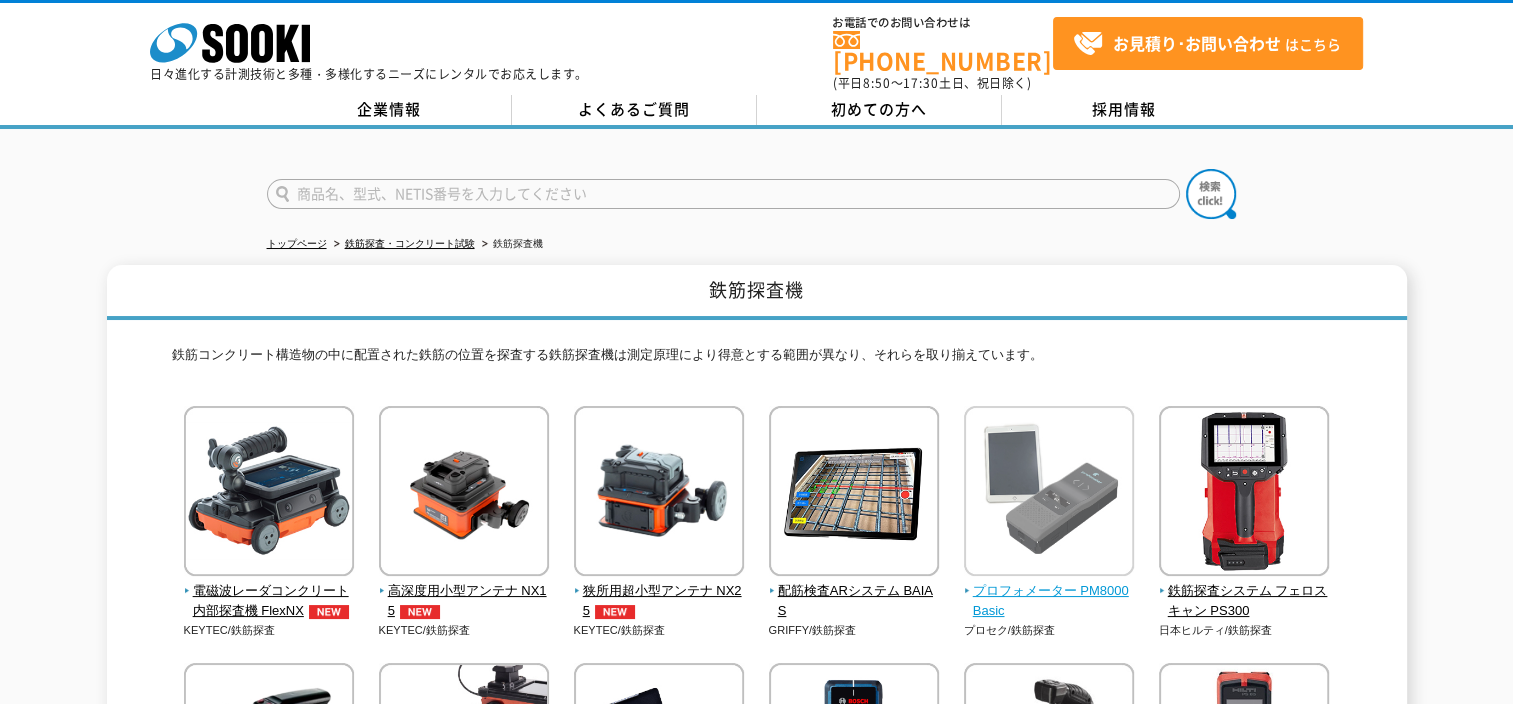 click on "プロフォメーター PM8000Basic" at bounding box center [1049, 602] 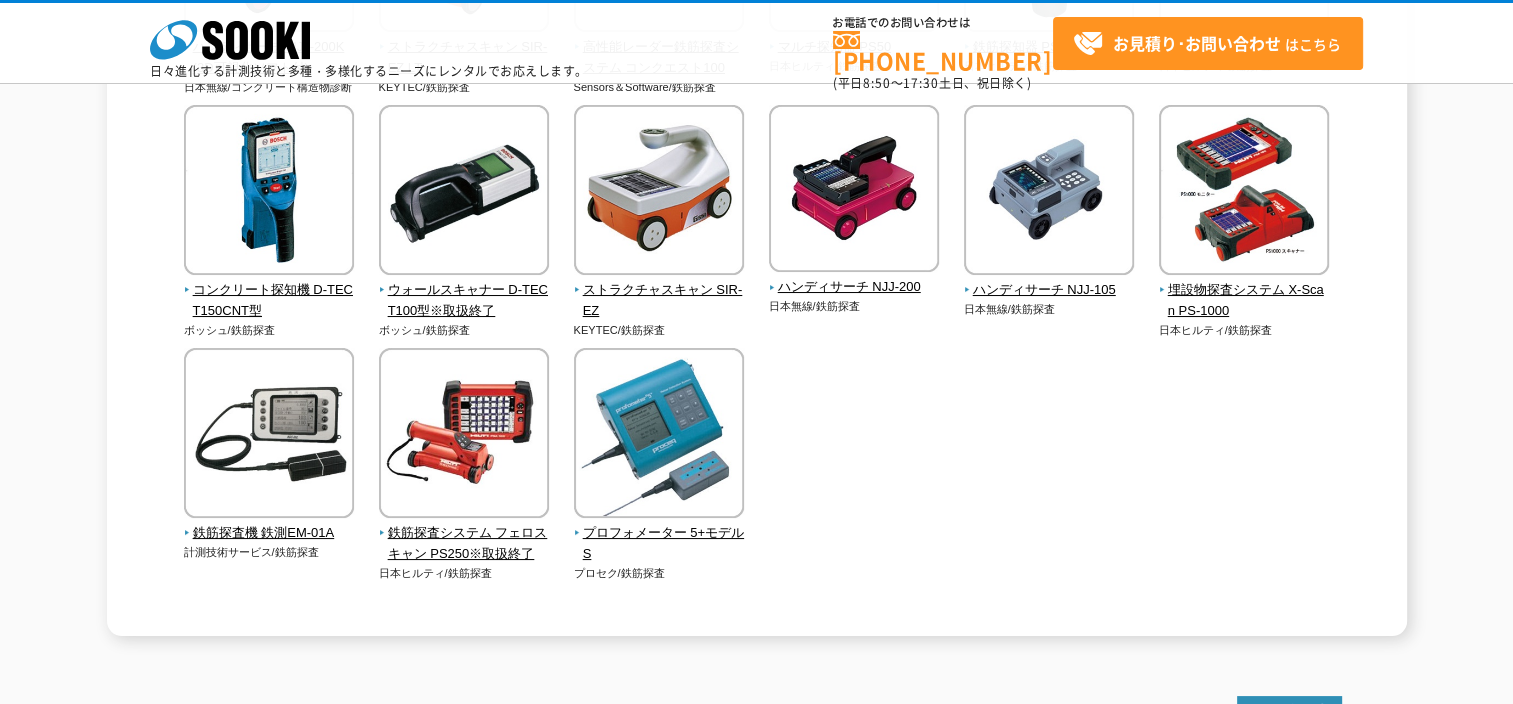scroll, scrollTop: 933, scrollLeft: 0, axis: vertical 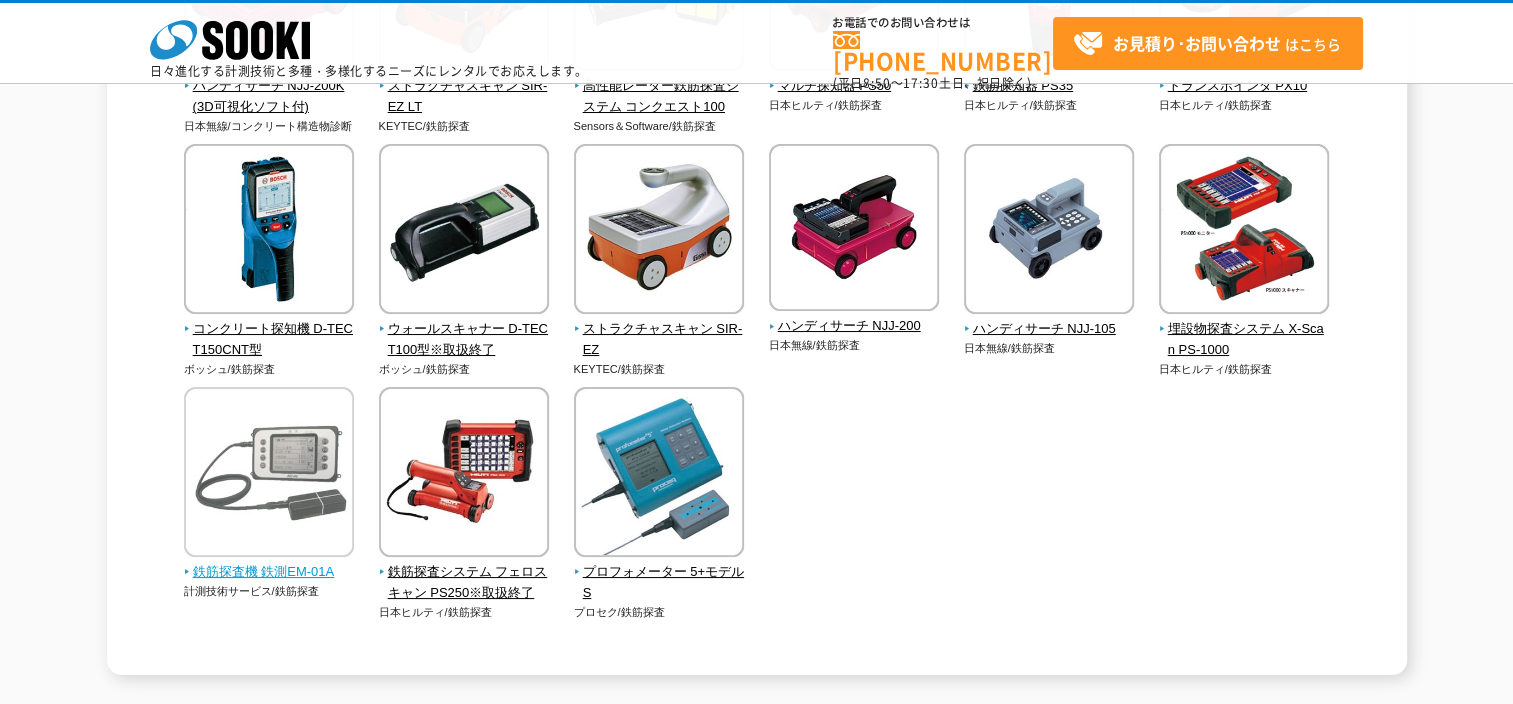 click on "鉄筋探査機 鉄測EM-01A" at bounding box center [269, 572] 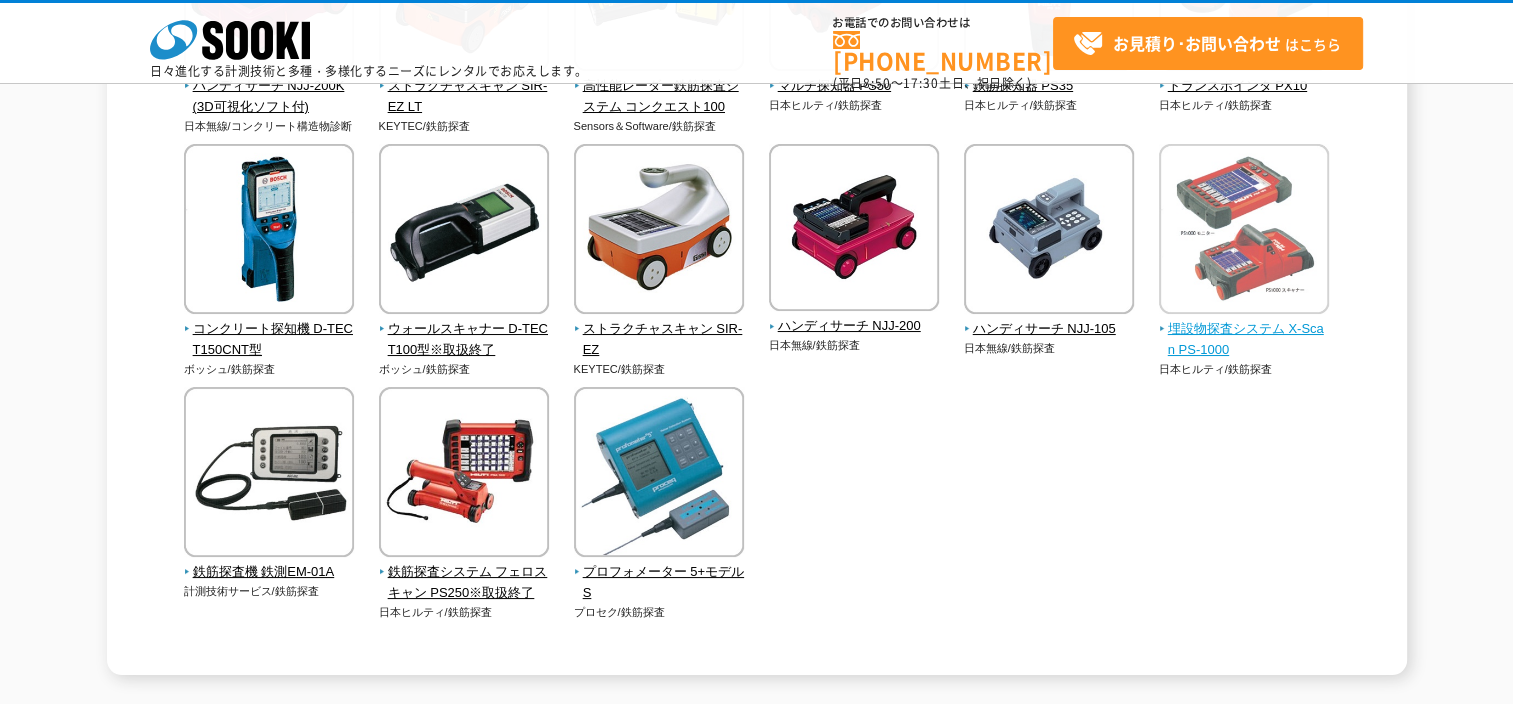 scroll, scrollTop: 0, scrollLeft: 0, axis: both 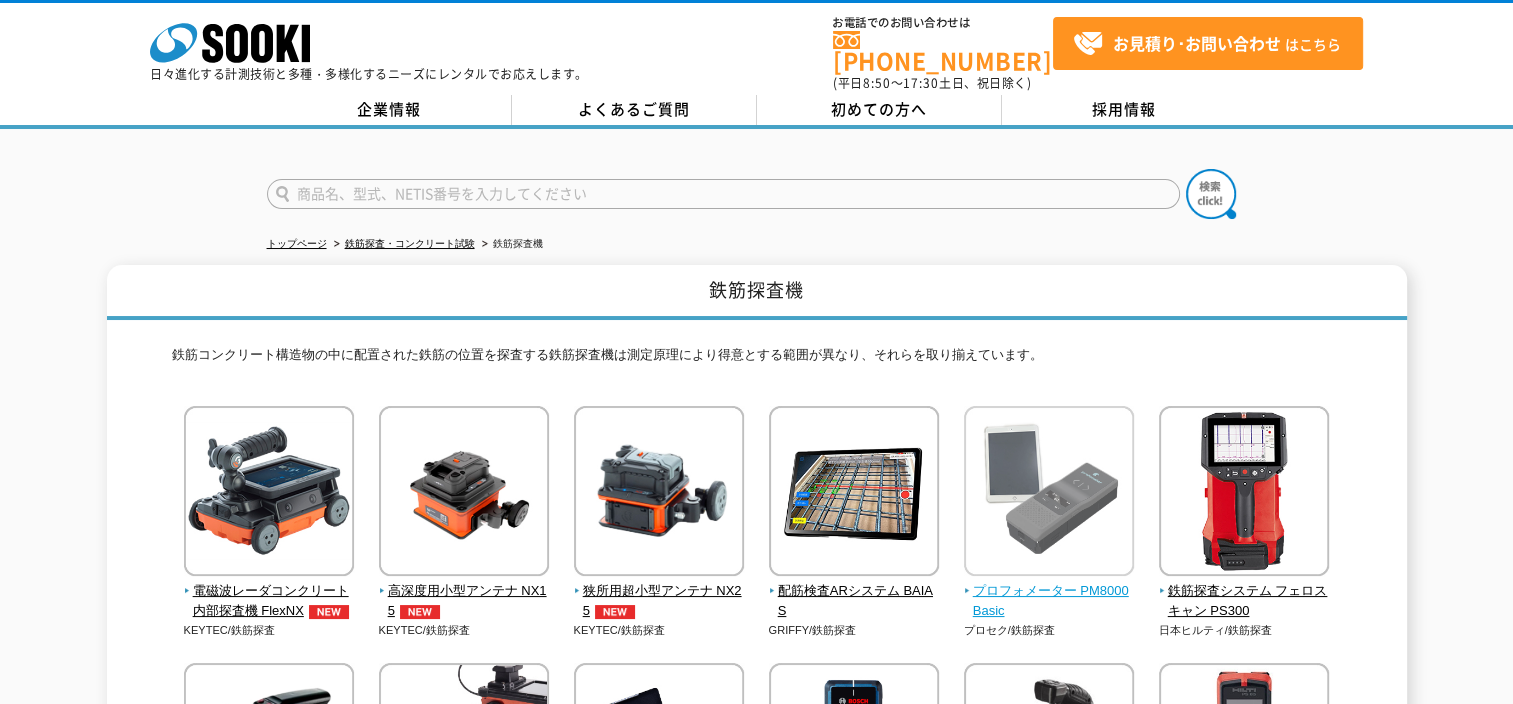 click on "プロフォメーター PM8000Basic" at bounding box center [1049, 602] 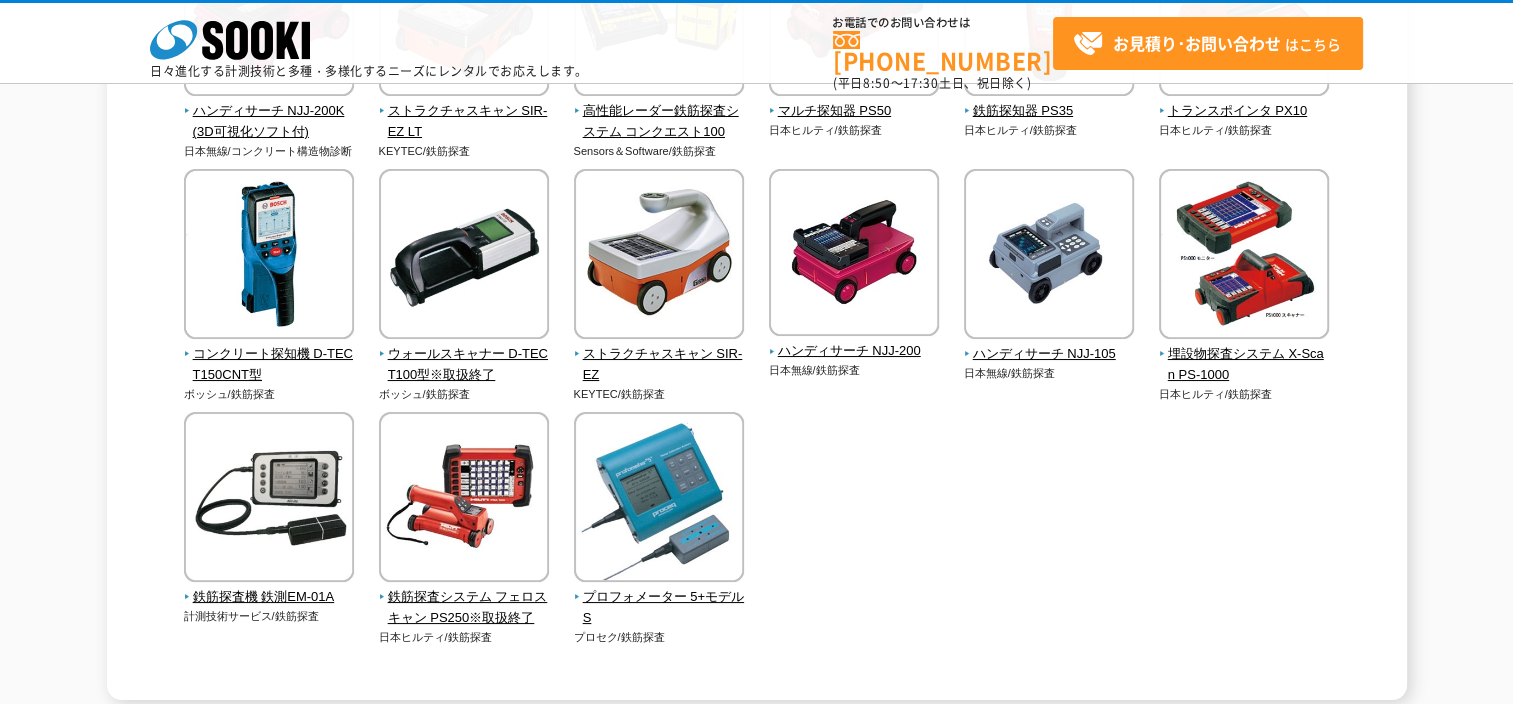scroll, scrollTop: 933, scrollLeft: 0, axis: vertical 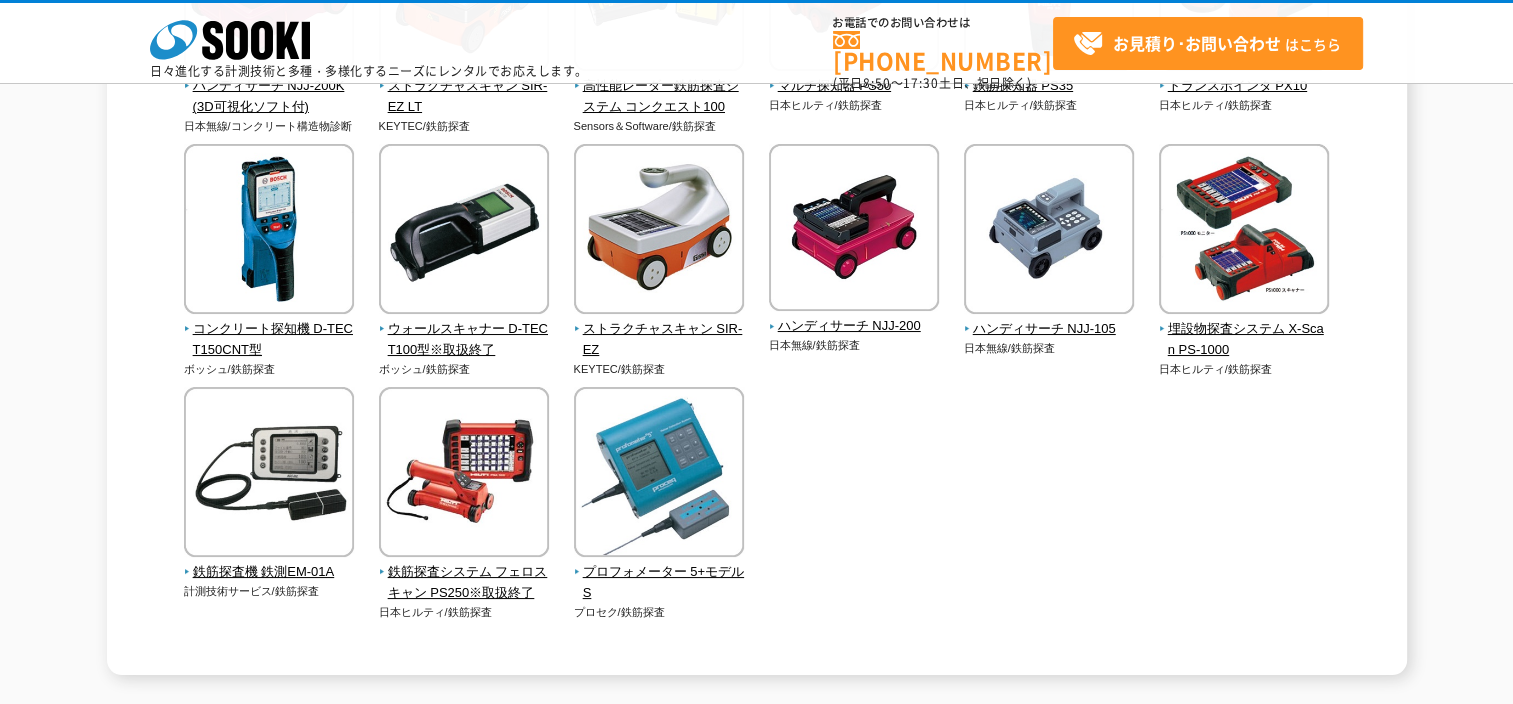 click on "電磁波レーダコンクリート内部探査機 FlexNX
KEYTEC/鉄筋探査" at bounding box center (757, 20) 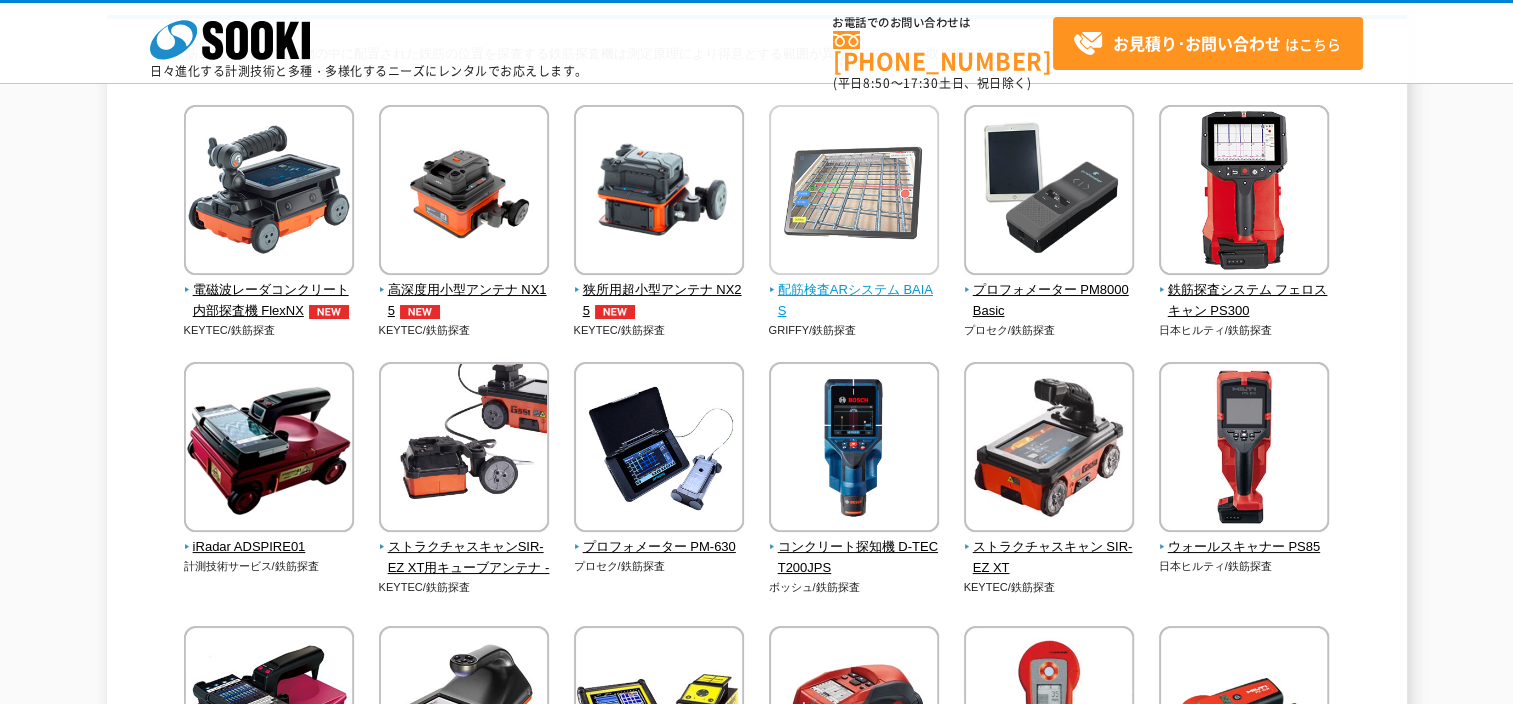 scroll, scrollTop: 233, scrollLeft: 0, axis: vertical 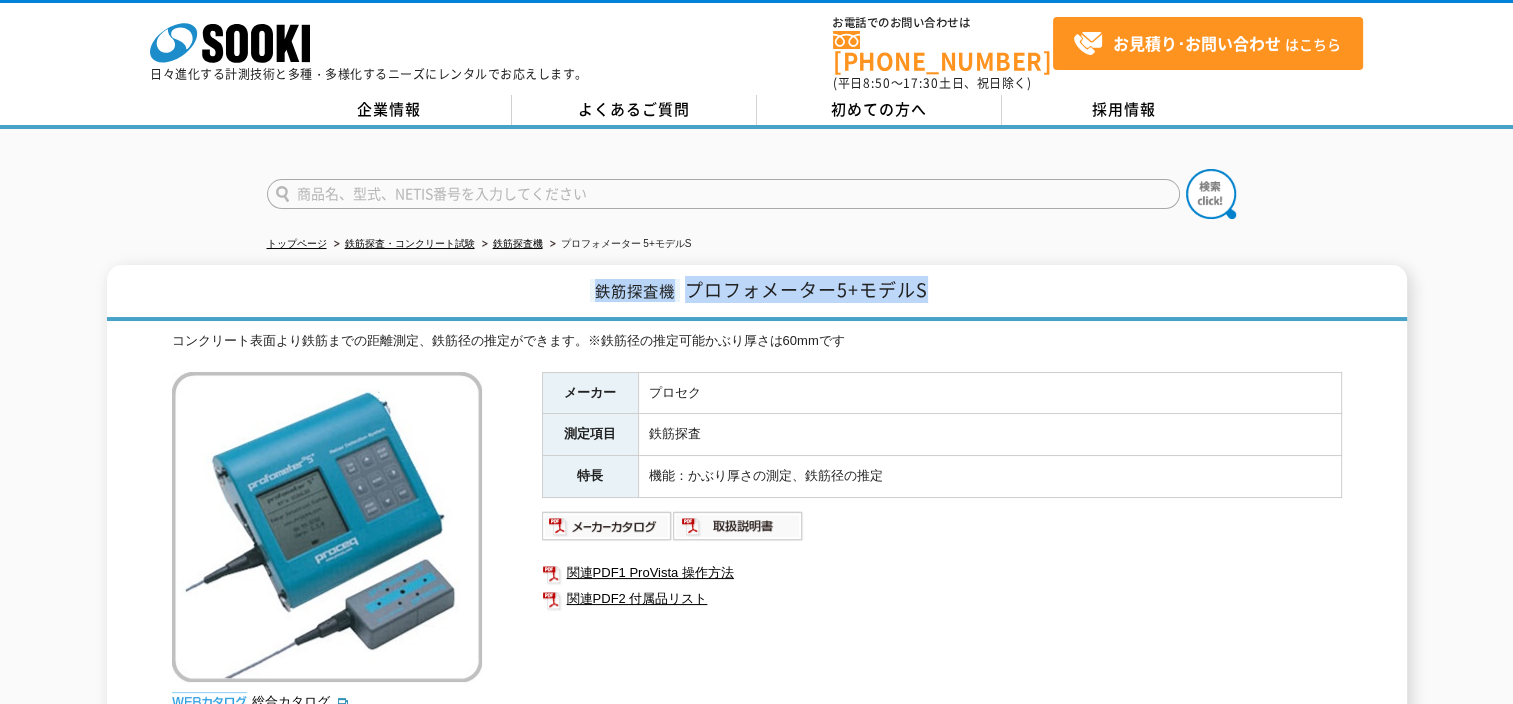 drag, startPoint x: 948, startPoint y: 278, endPoint x: 566, endPoint y: 265, distance: 382.22113 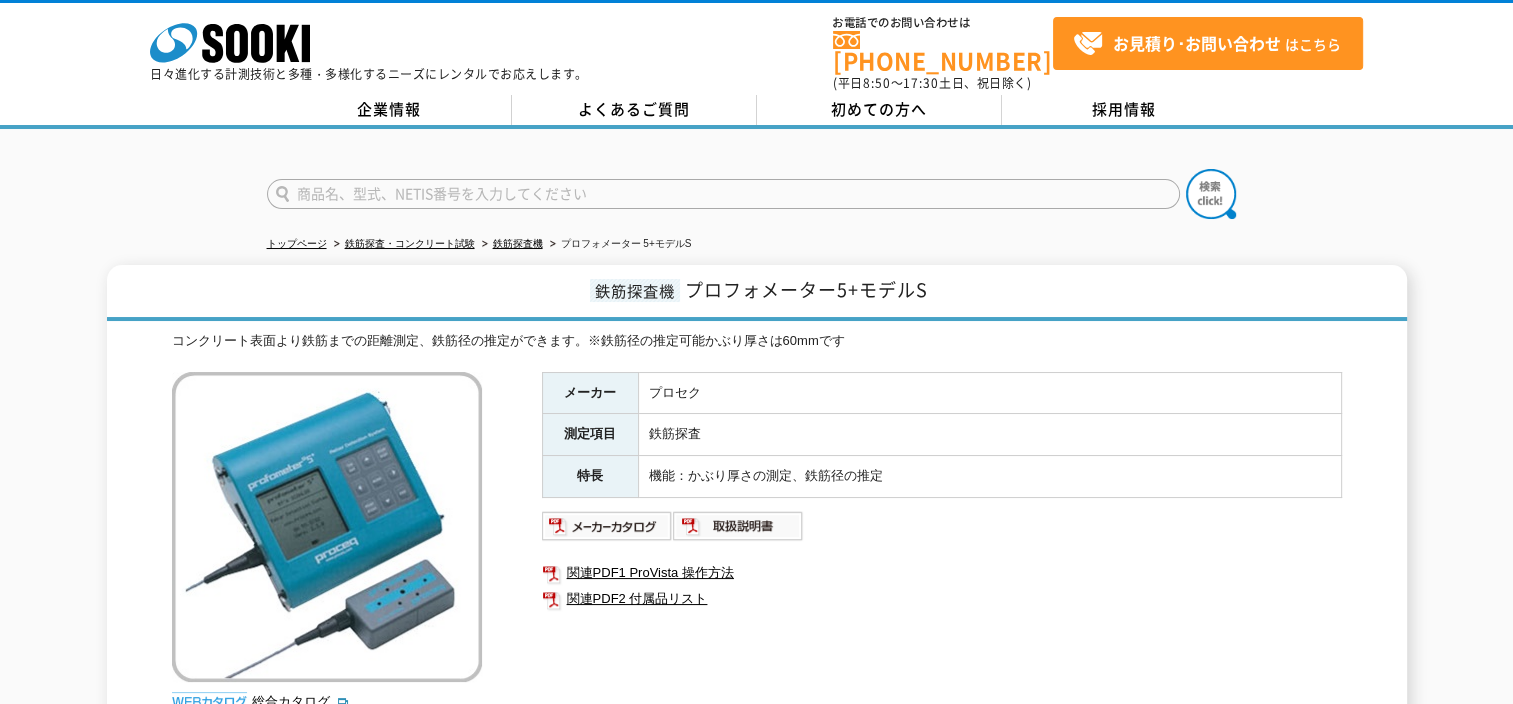 drag, startPoint x: 566, startPoint y: 265, endPoint x: 816, endPoint y: 336, distance: 259.8865 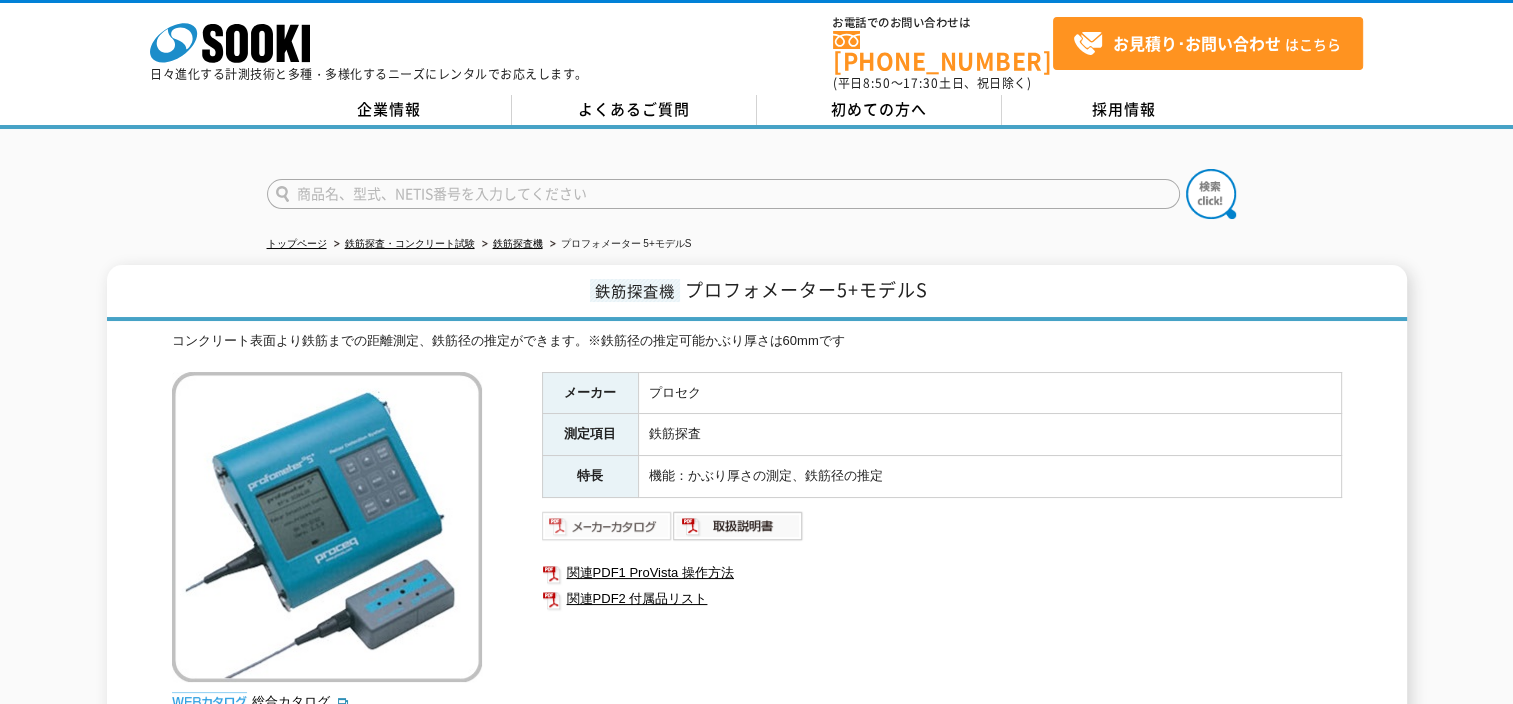 click at bounding box center (607, 526) 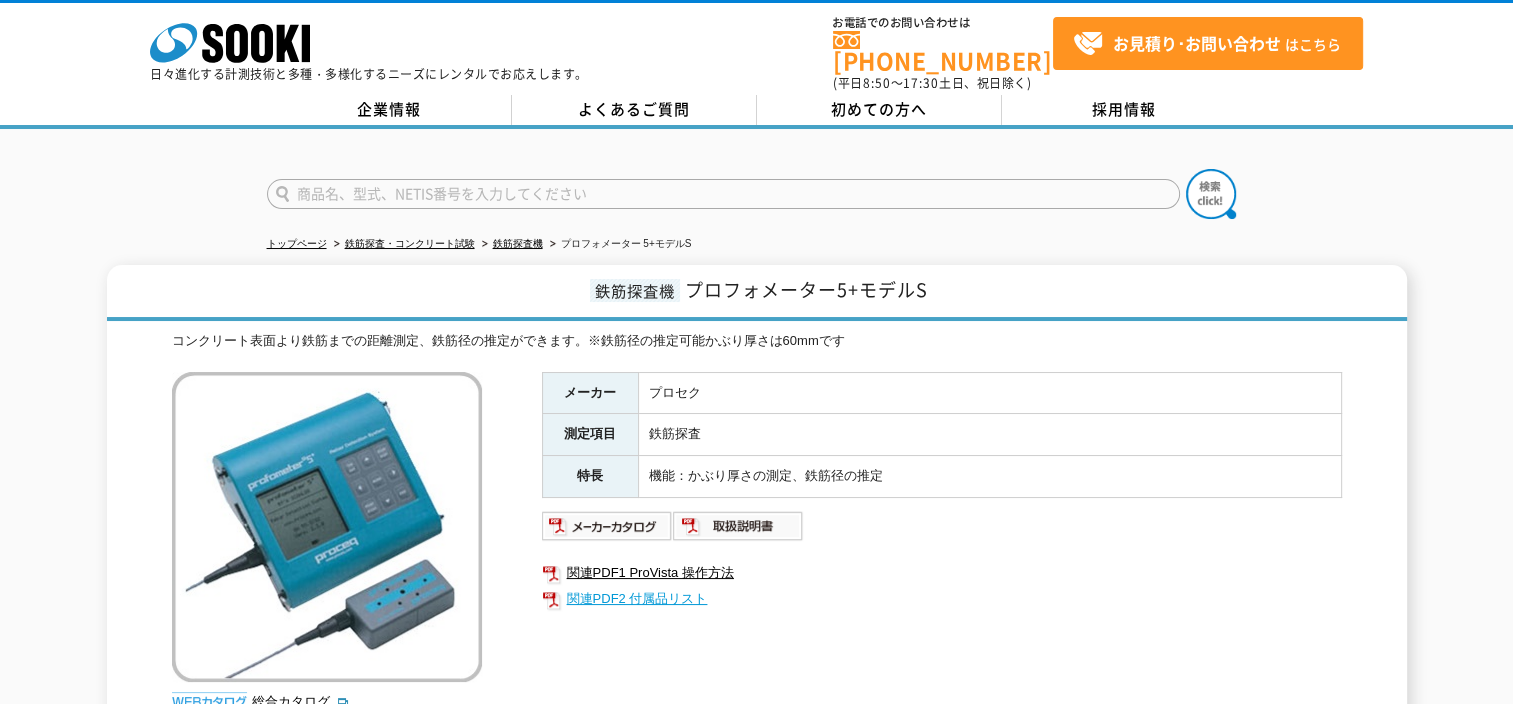 click on "関連PDF2 付属品リスト" at bounding box center [942, 599] 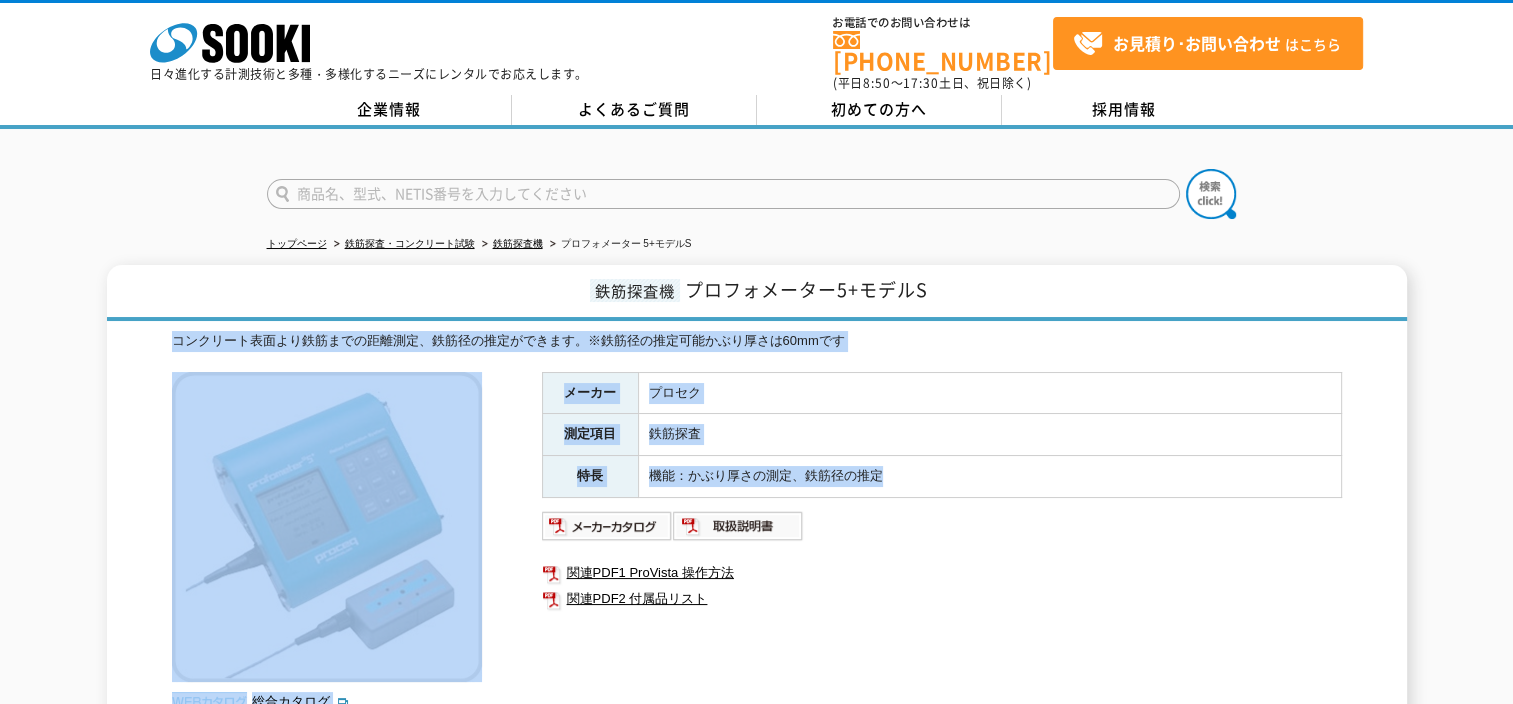 drag, startPoint x: 898, startPoint y: 464, endPoint x: 155, endPoint y: 326, distance: 755.707 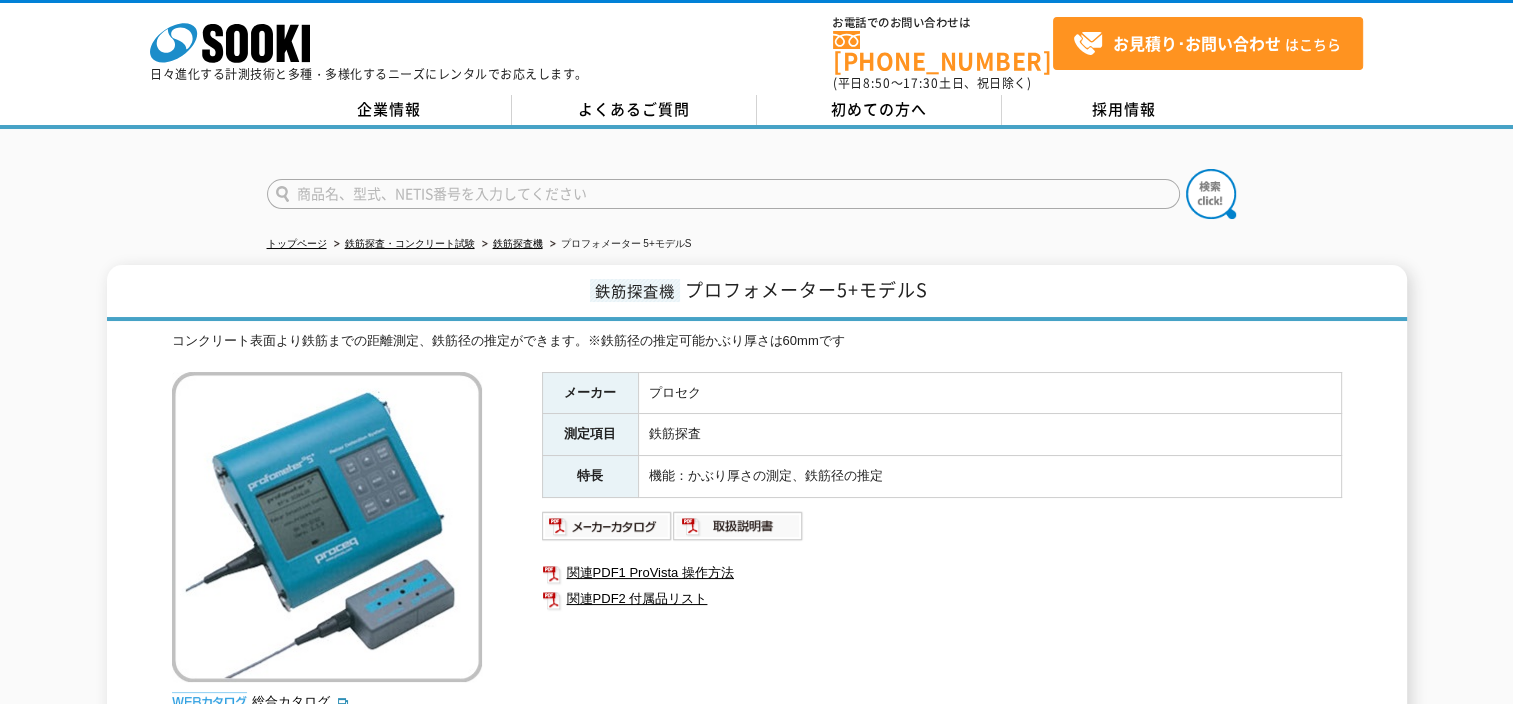 drag, startPoint x: 155, startPoint y: 326, endPoint x: 128, endPoint y: 206, distance: 123 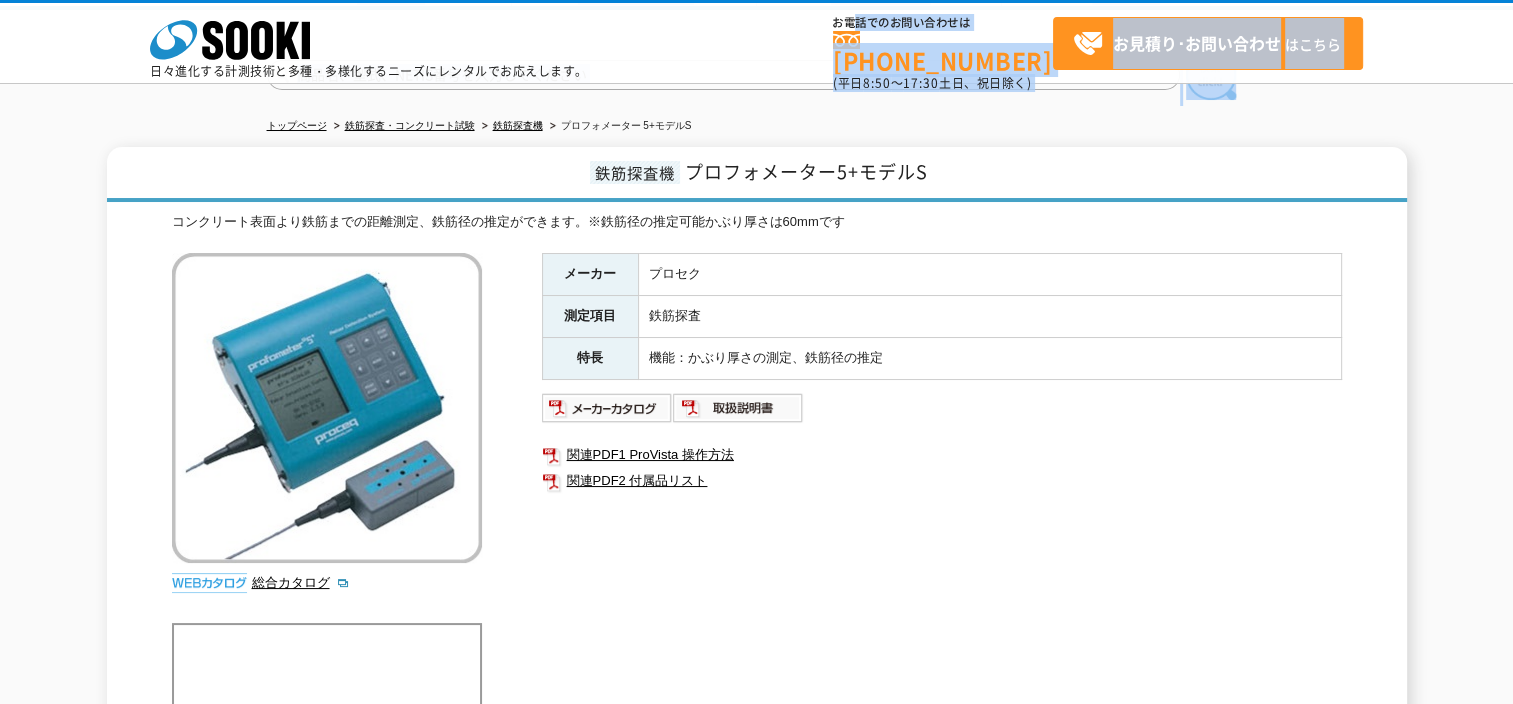 scroll, scrollTop: 0, scrollLeft: 0, axis: both 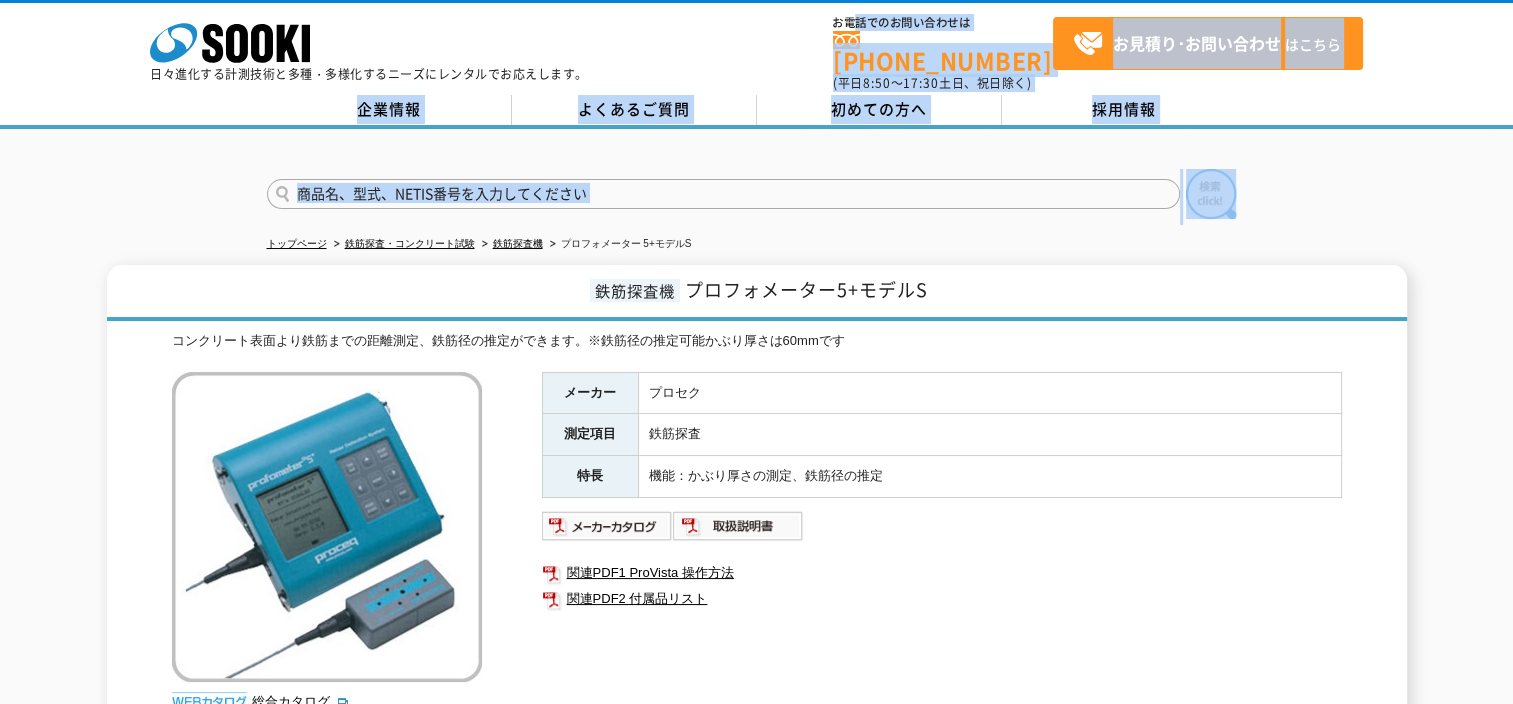 drag, startPoint x: 195, startPoint y: 237, endPoint x: 853, endPoint y: -102, distance: 740.19257 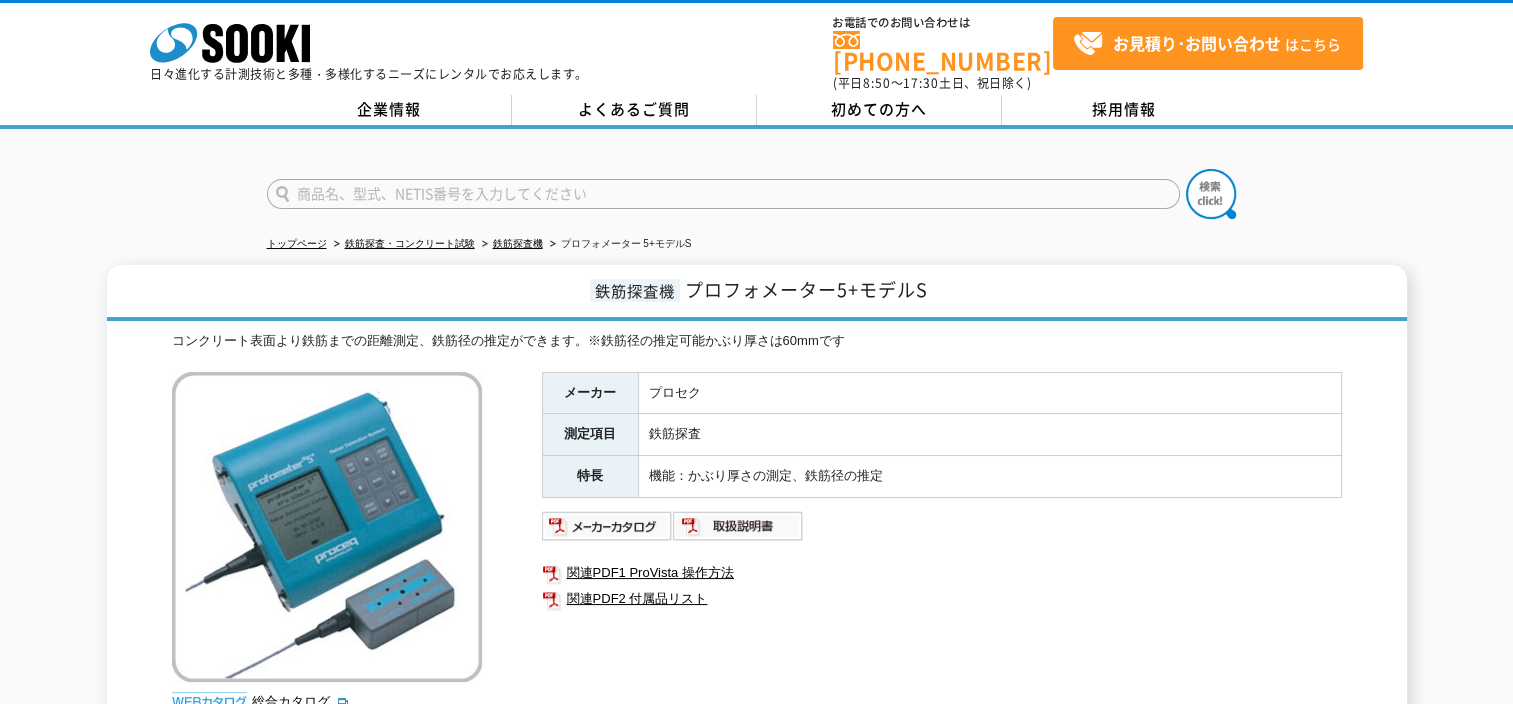 drag, startPoint x: 853, startPoint y: -102, endPoint x: 754, endPoint y: 275, distance: 389.78198 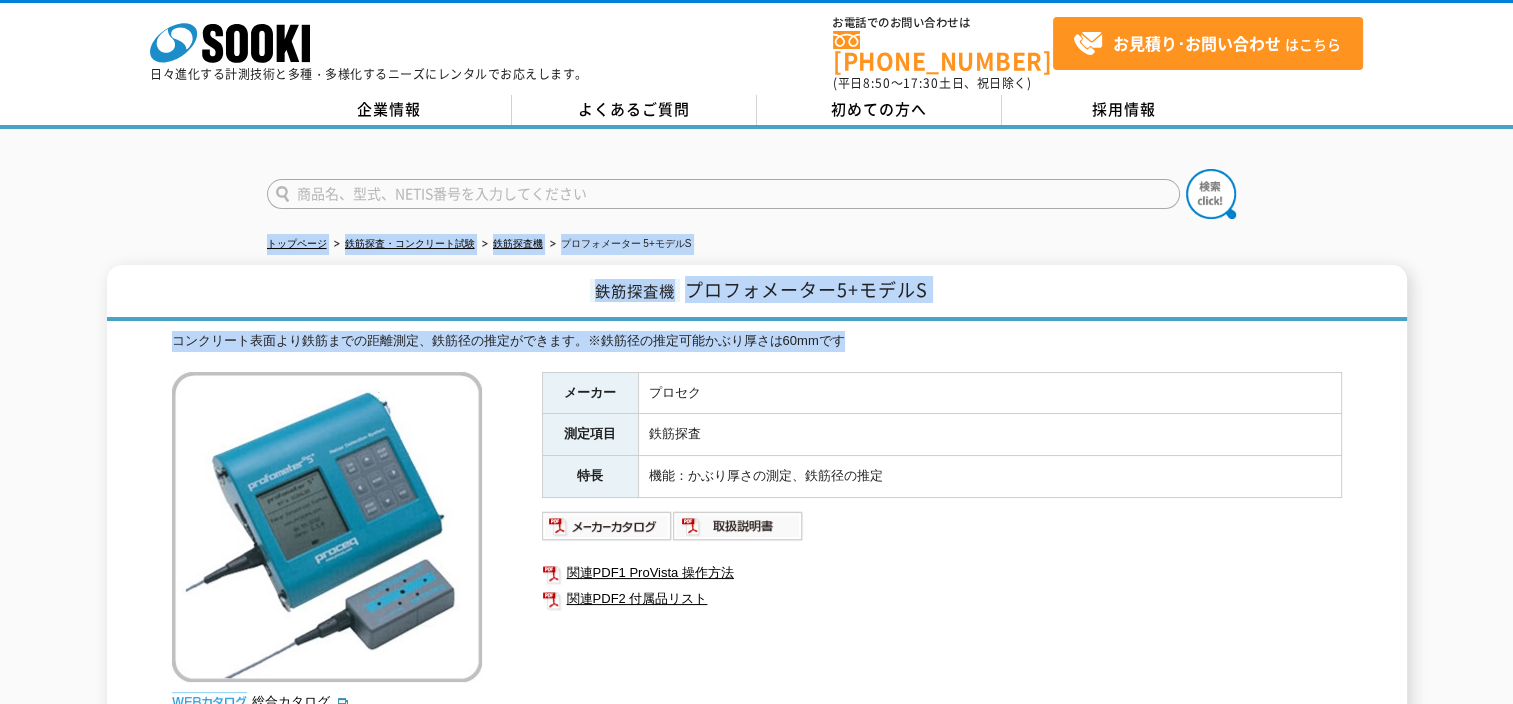 drag, startPoint x: 205, startPoint y: 229, endPoint x: 996, endPoint y: 332, distance: 797.67786 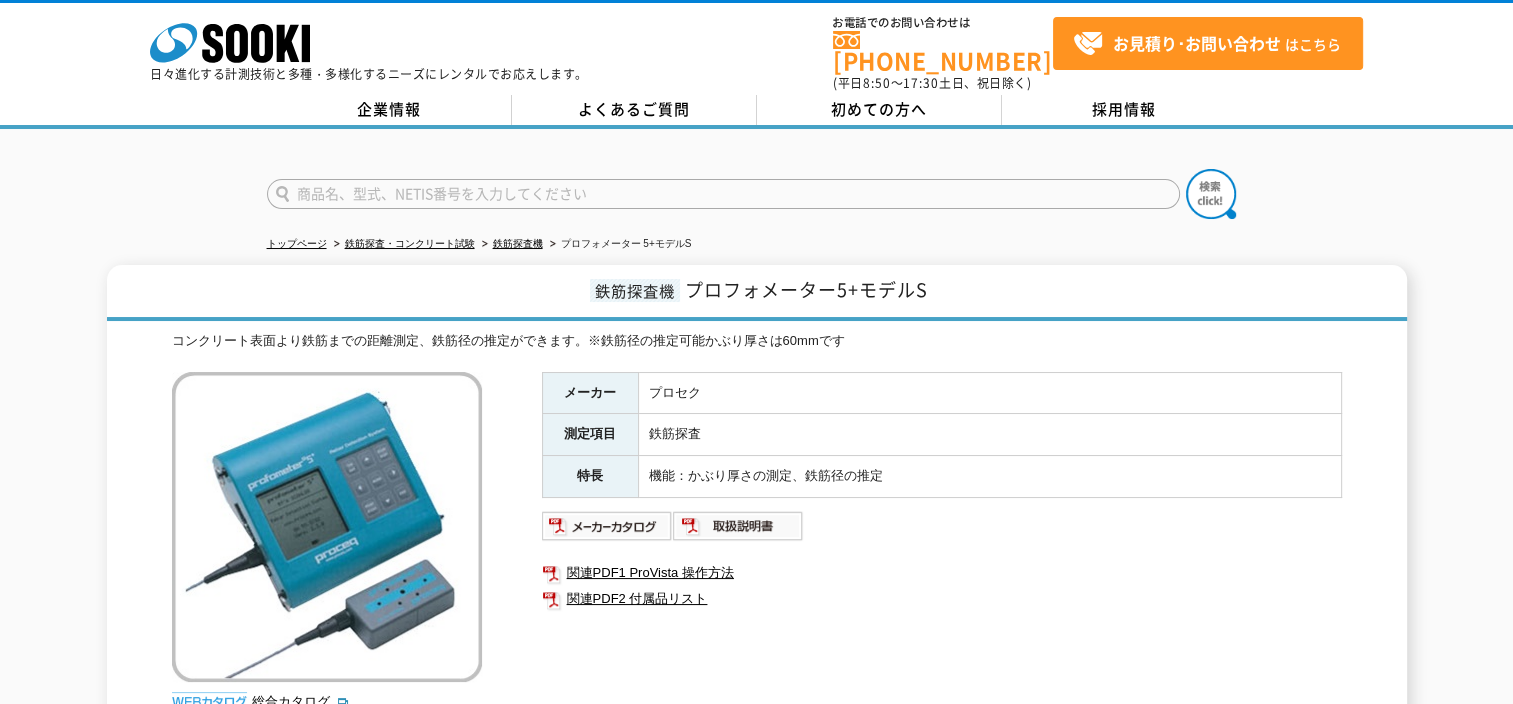 drag, startPoint x: 996, startPoint y: 332, endPoint x: 963, endPoint y: 488, distance: 159.4522 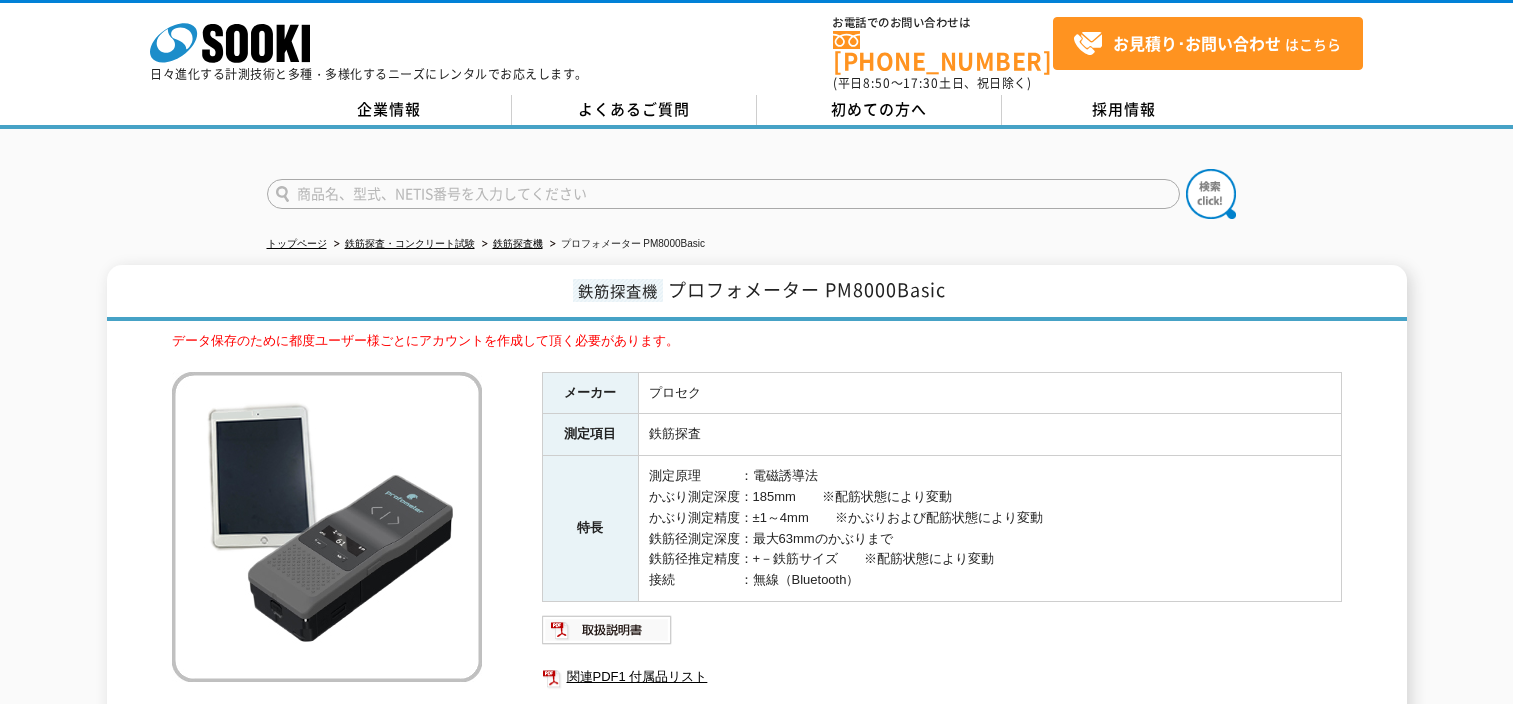 scroll, scrollTop: 0, scrollLeft: 0, axis: both 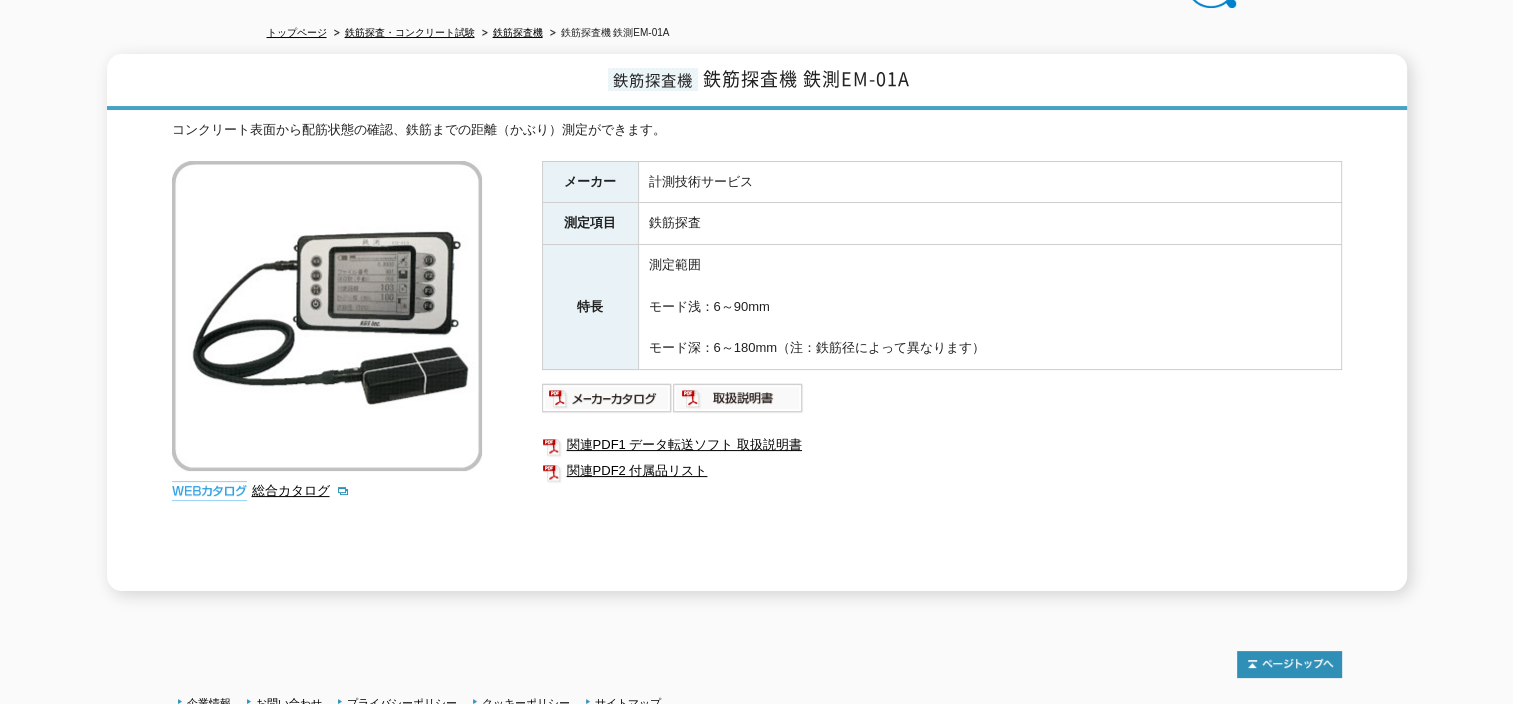 drag, startPoint x: 975, startPoint y: 372, endPoint x: 987, endPoint y: 321, distance: 52.392746 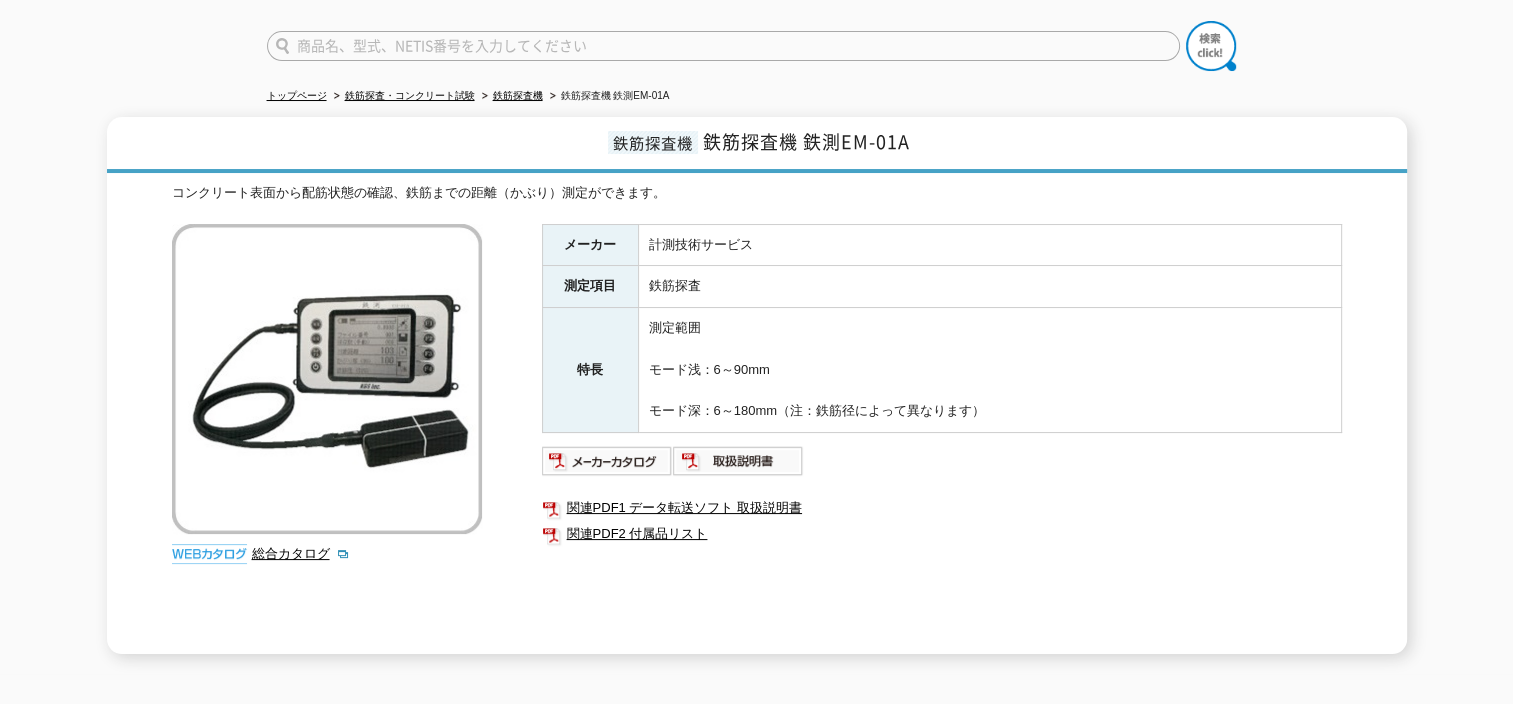 scroll, scrollTop: 124, scrollLeft: 0, axis: vertical 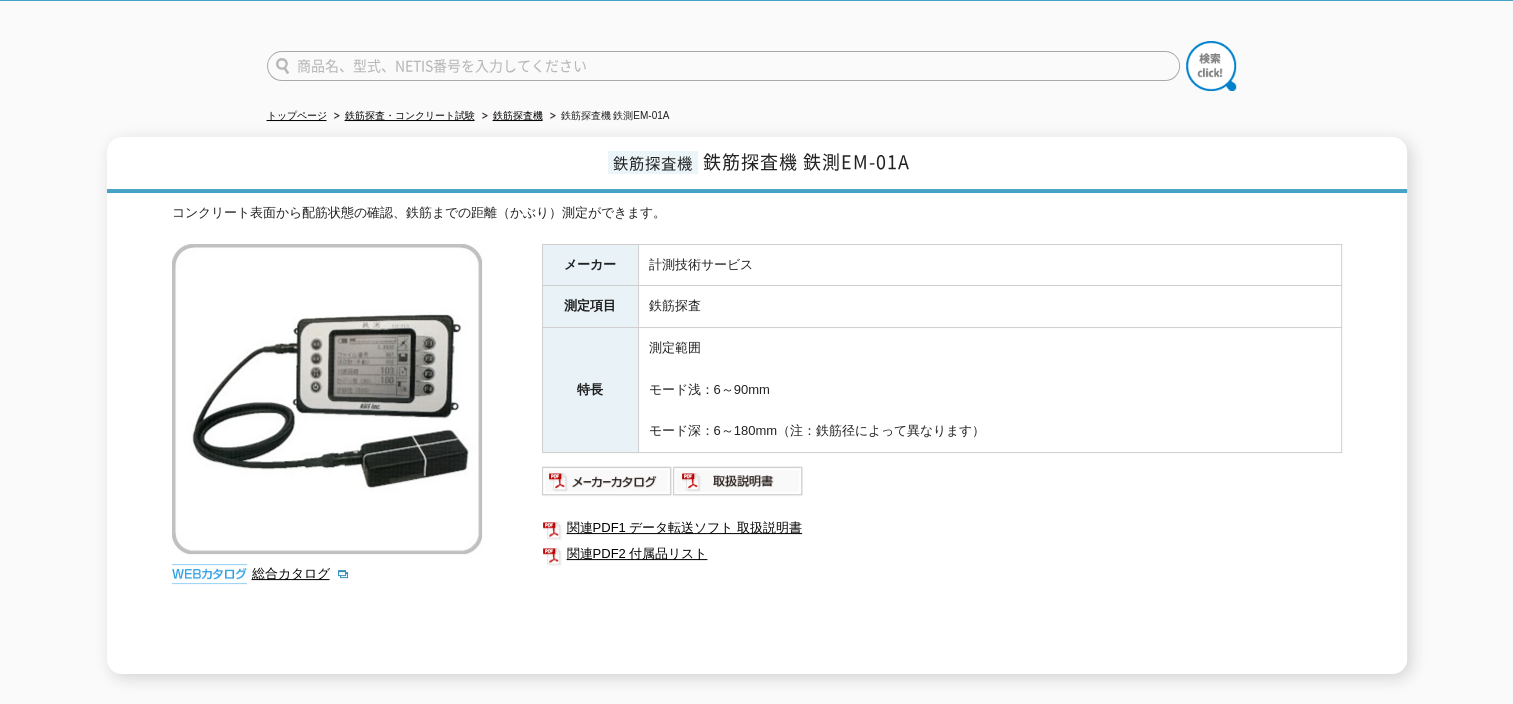 drag, startPoint x: 987, startPoint y: 321, endPoint x: 1007, endPoint y: 268, distance: 56.648037 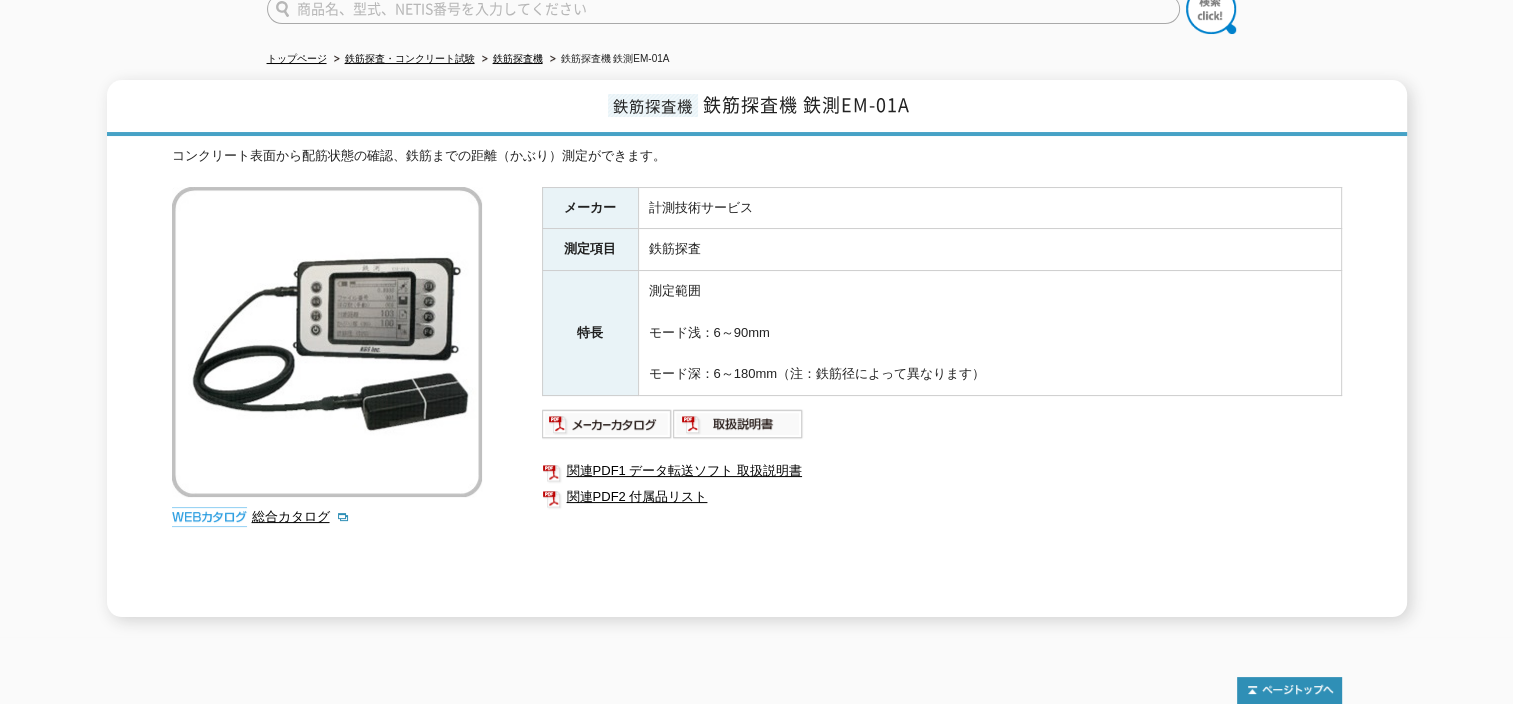 scroll, scrollTop: 233, scrollLeft: 0, axis: vertical 